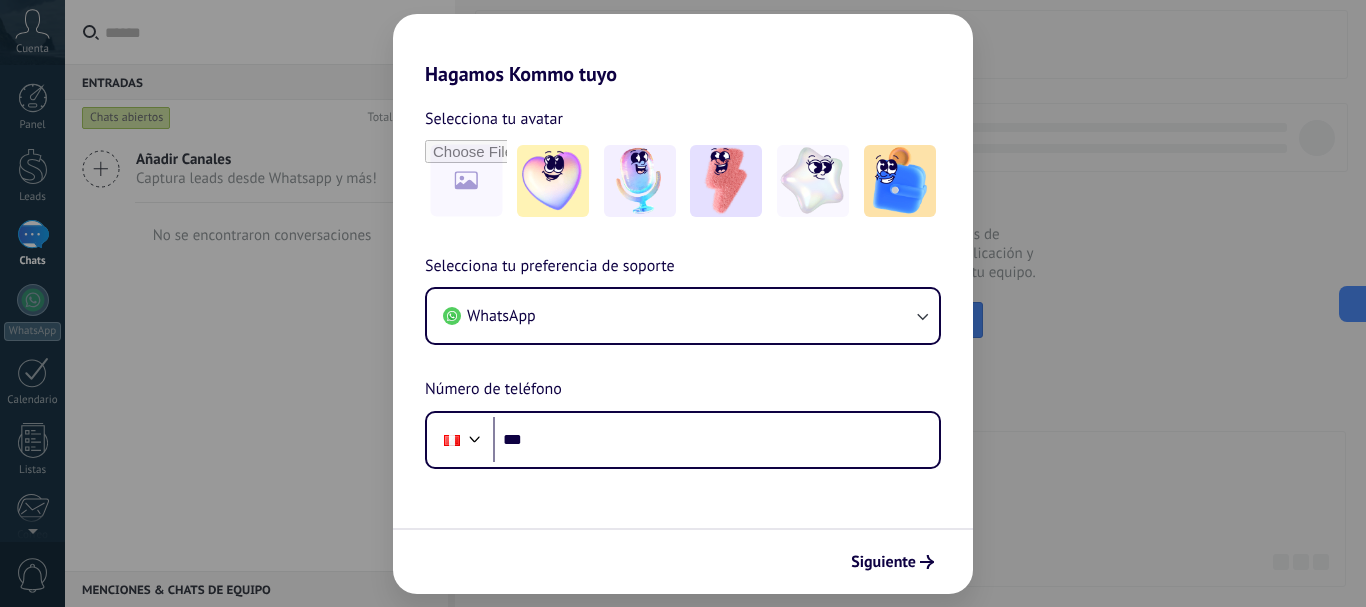 scroll, scrollTop: 0, scrollLeft: 0, axis: both 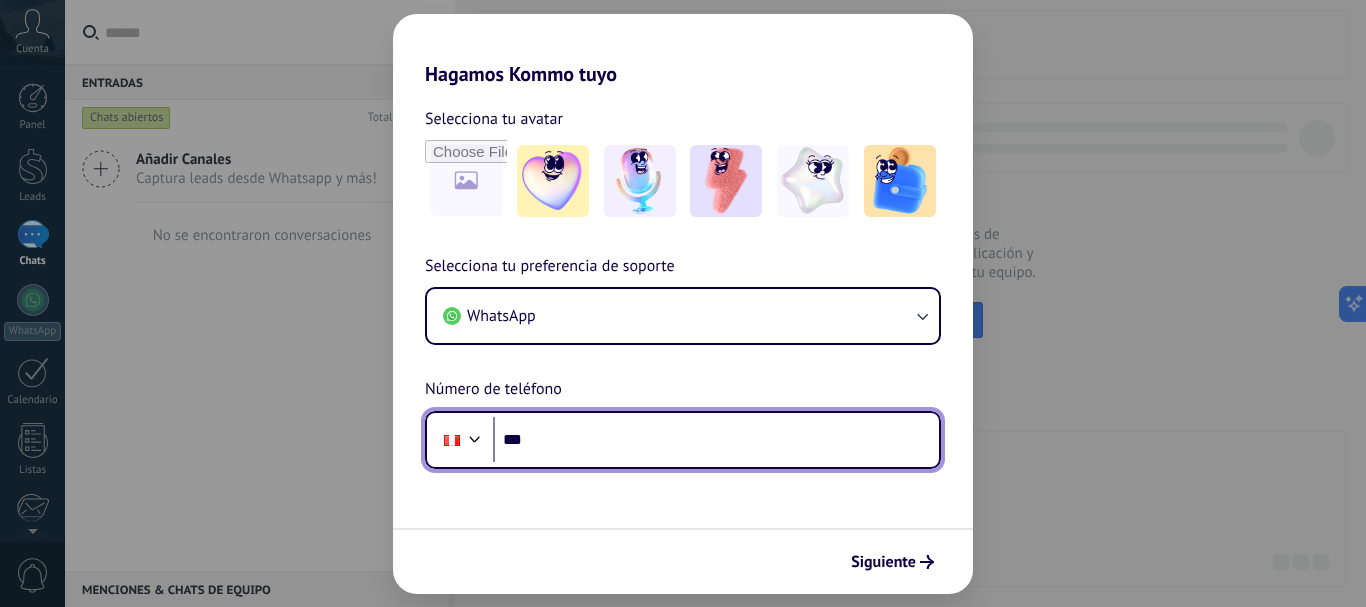 click on "***" at bounding box center (716, 440) 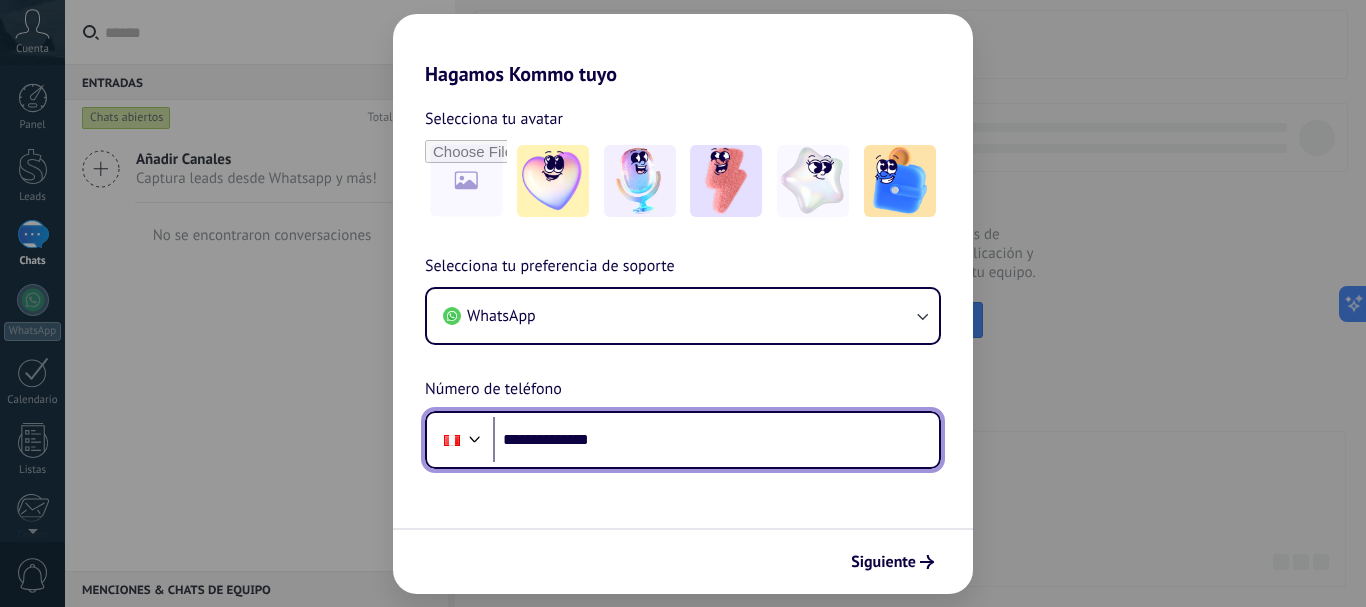 type on "**********" 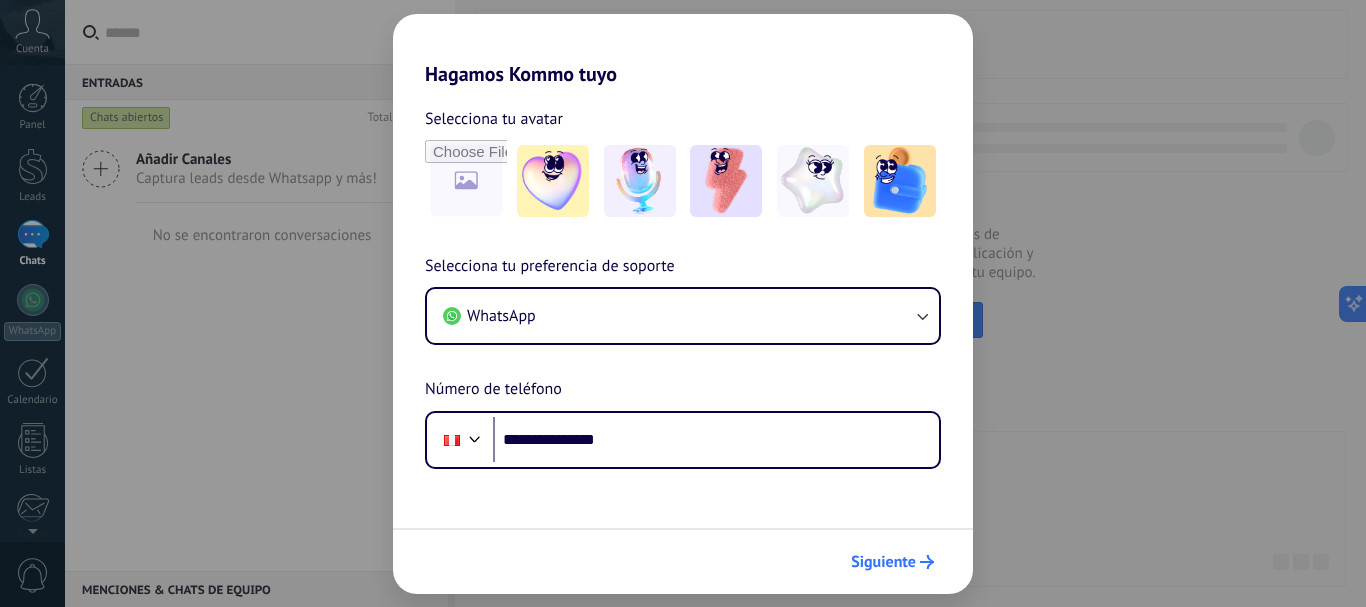 click on "Siguiente" at bounding box center [883, 562] 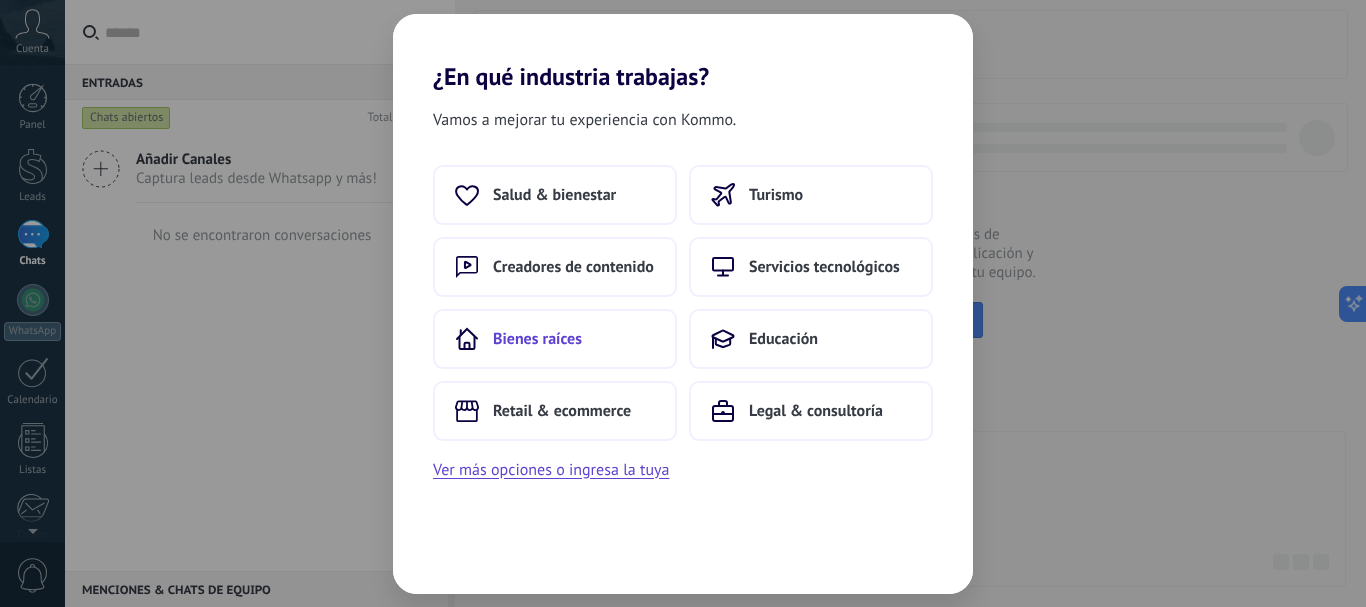 click on "Bienes raíces" at bounding box center [537, 339] 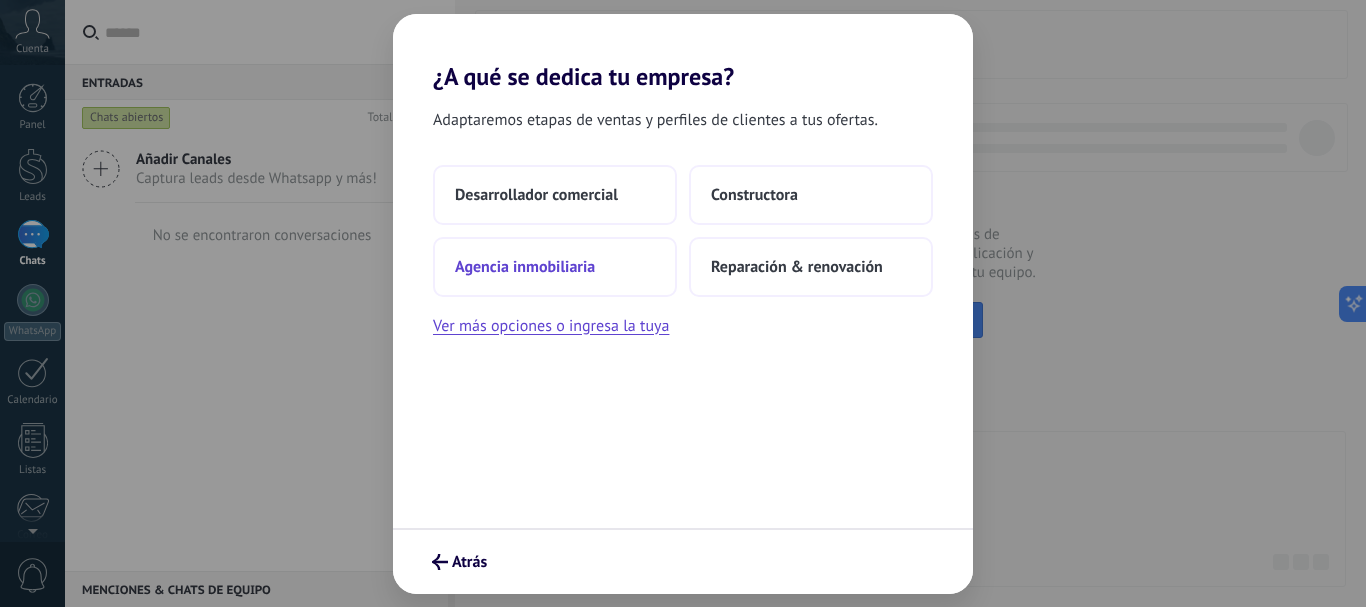 click on "Agencia inmobiliaria" at bounding box center (525, 267) 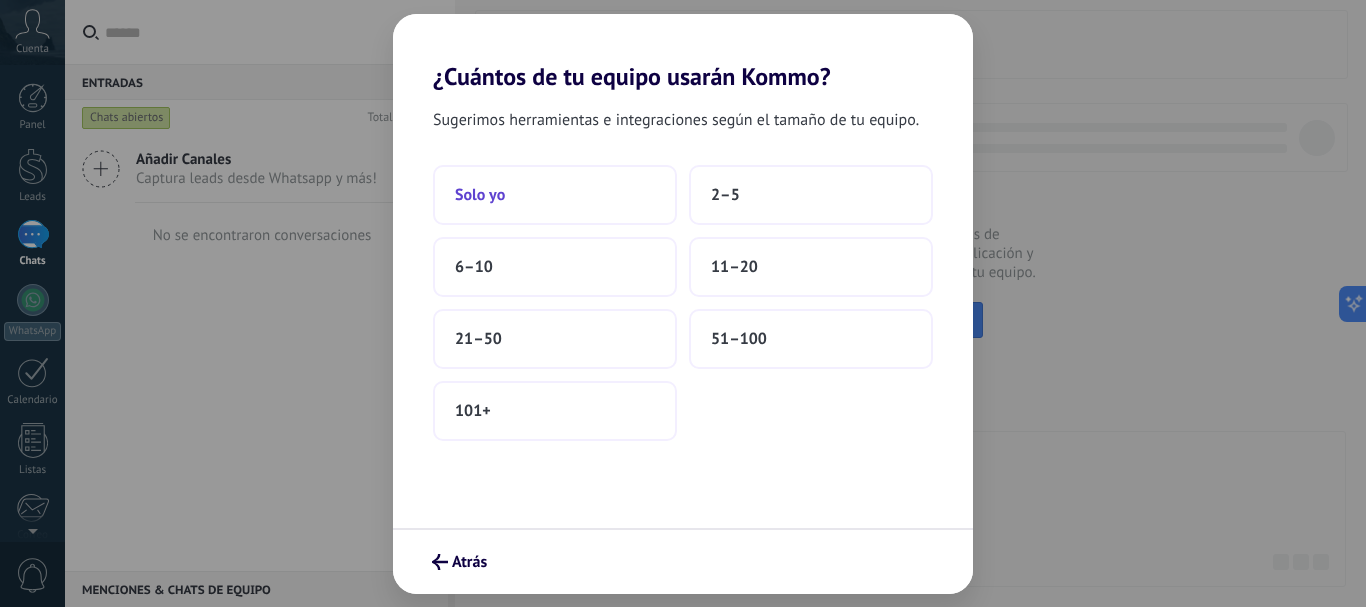 click on "Solo yo" at bounding box center (555, 195) 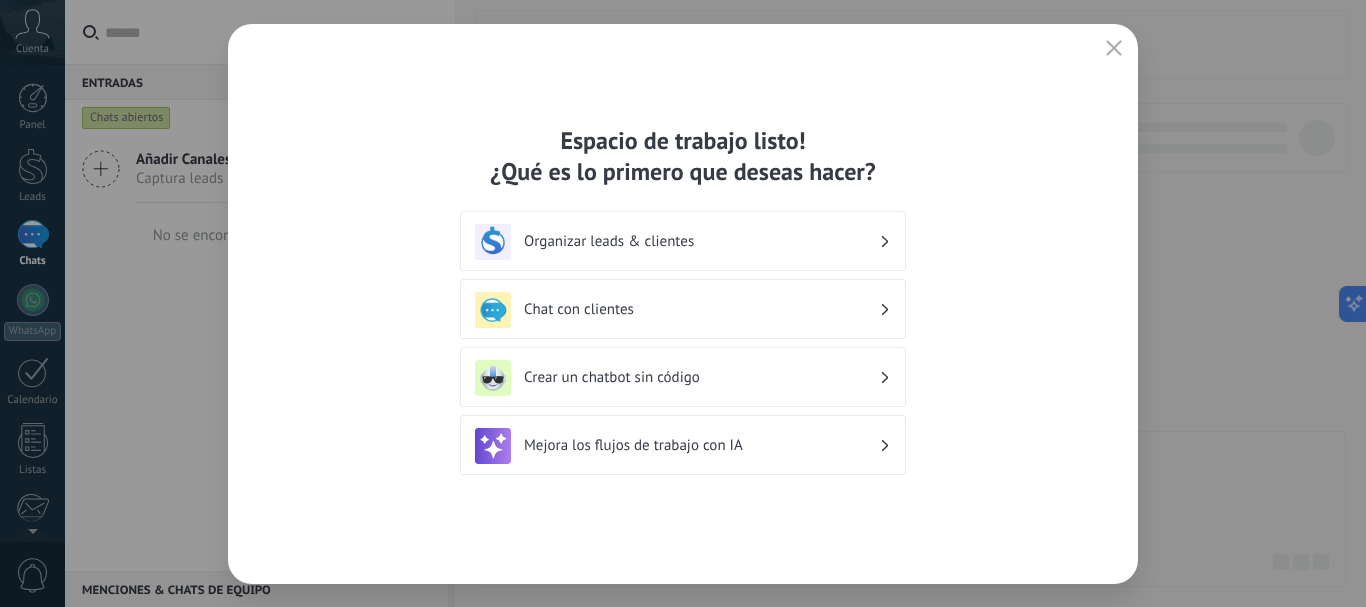 click on "Organizar leads & clientes" at bounding box center [701, 241] 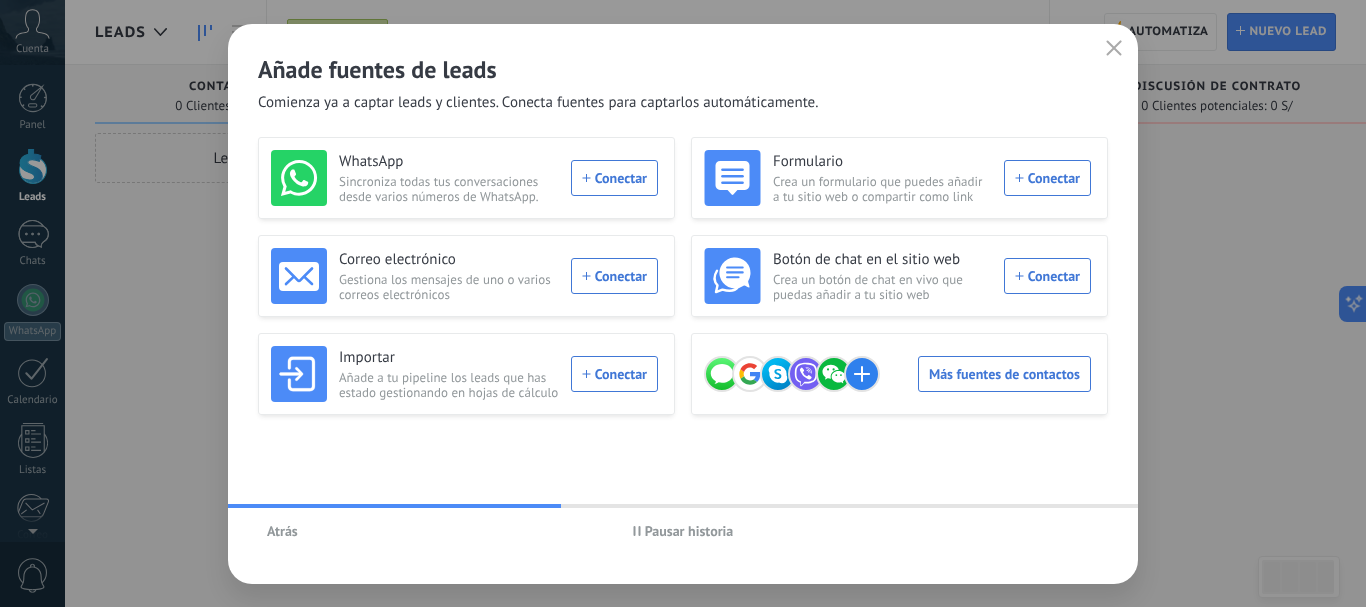 click 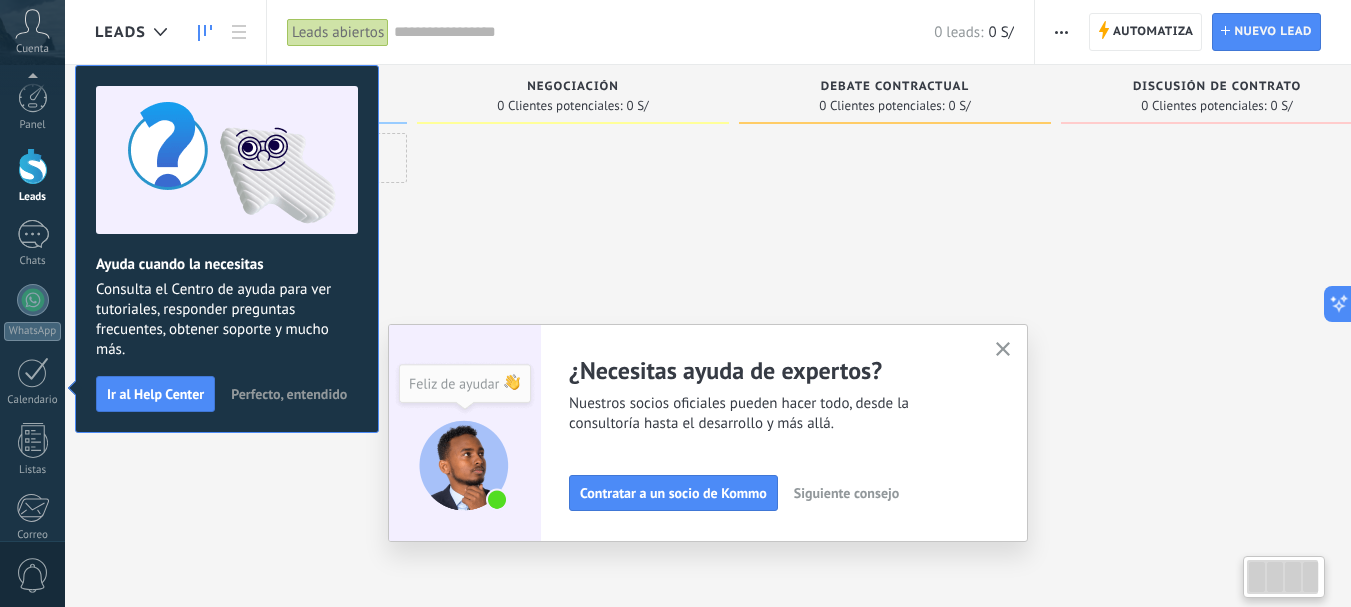 scroll, scrollTop: 225, scrollLeft: 0, axis: vertical 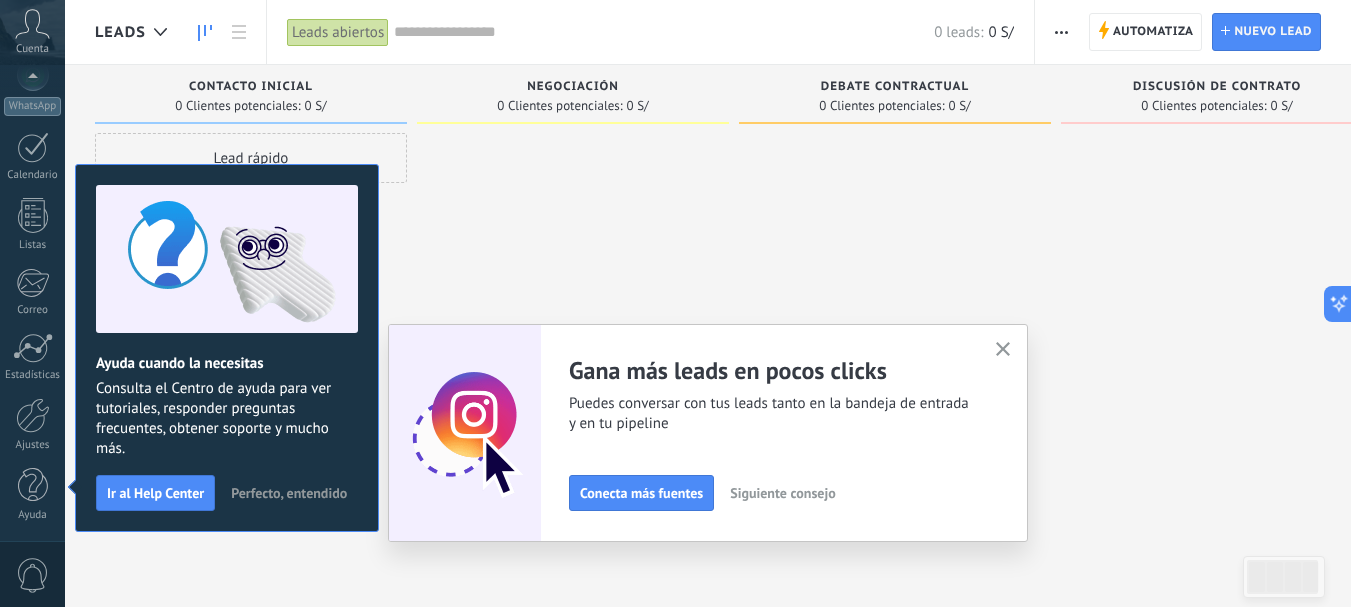 click 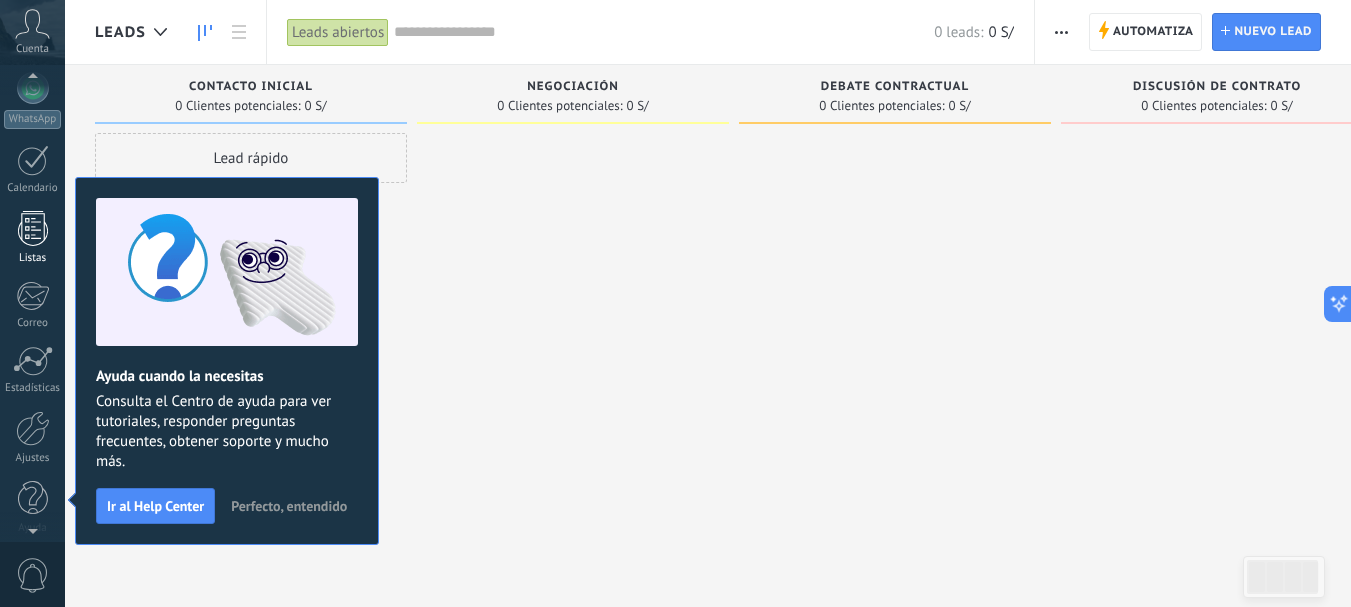 scroll, scrollTop: 225, scrollLeft: 0, axis: vertical 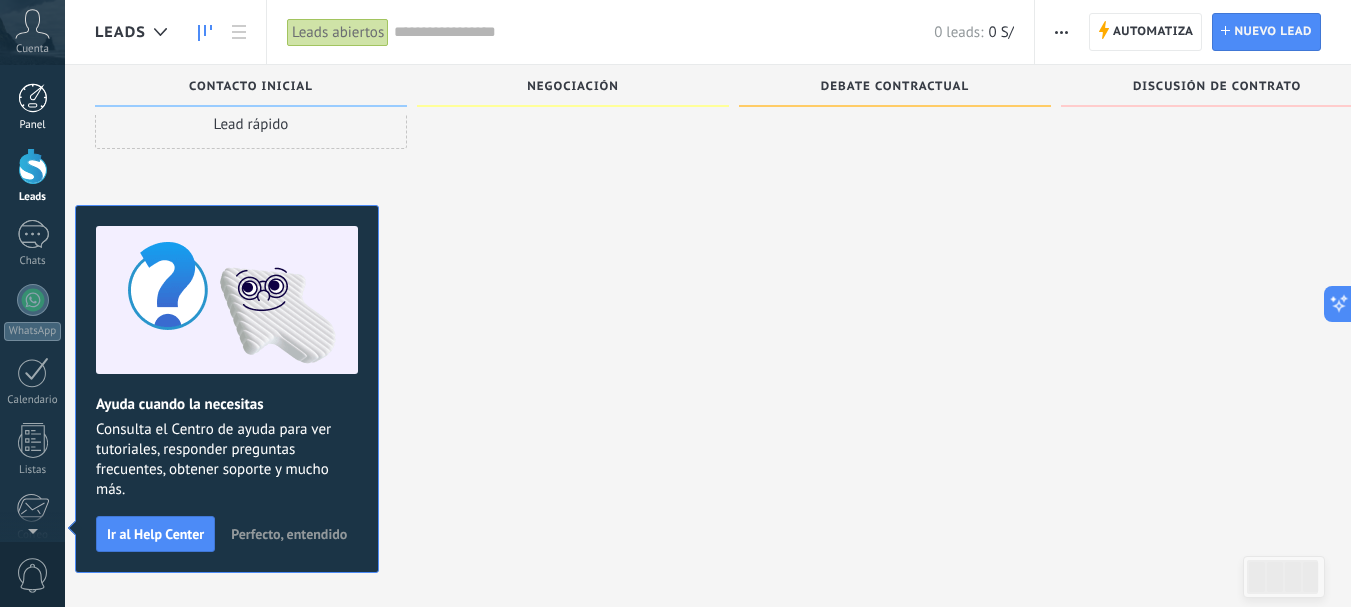 click at bounding box center [33, 98] 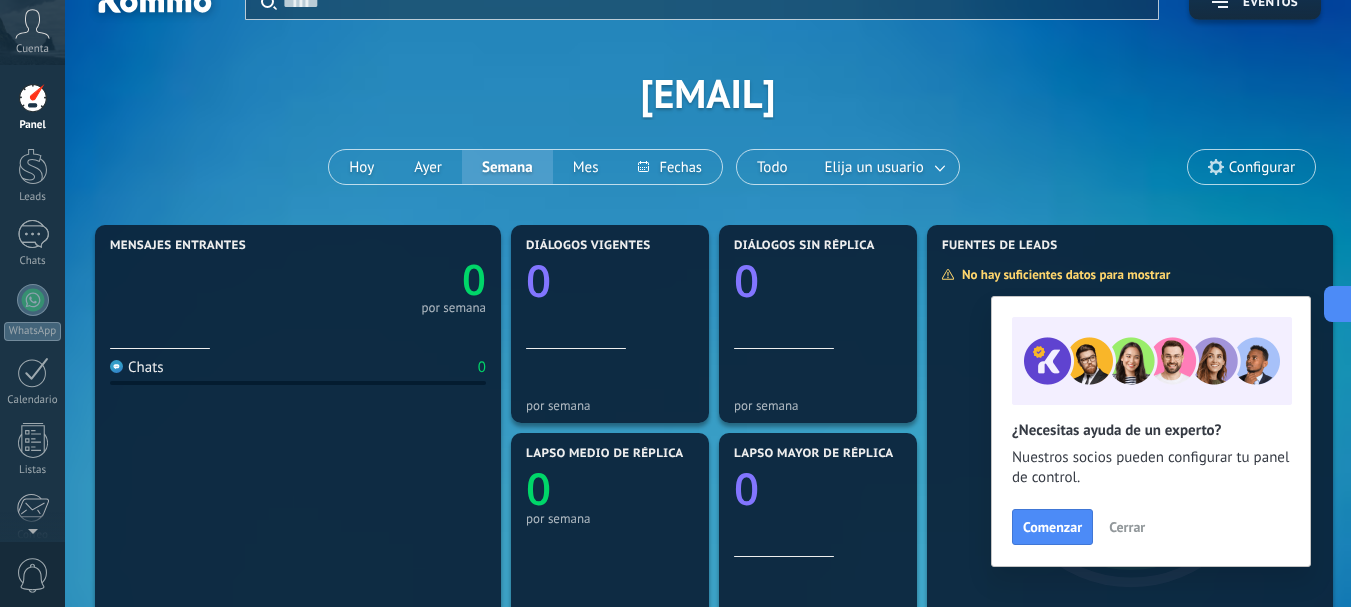 scroll, scrollTop: 0, scrollLeft: 0, axis: both 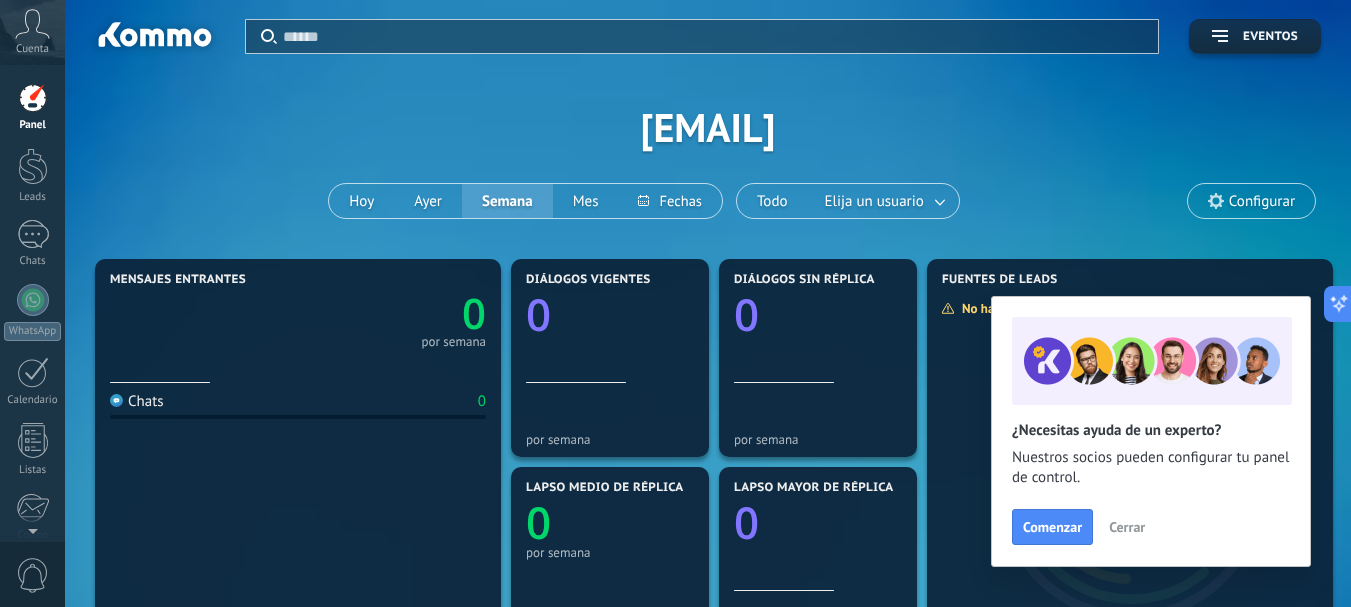 click on "0" 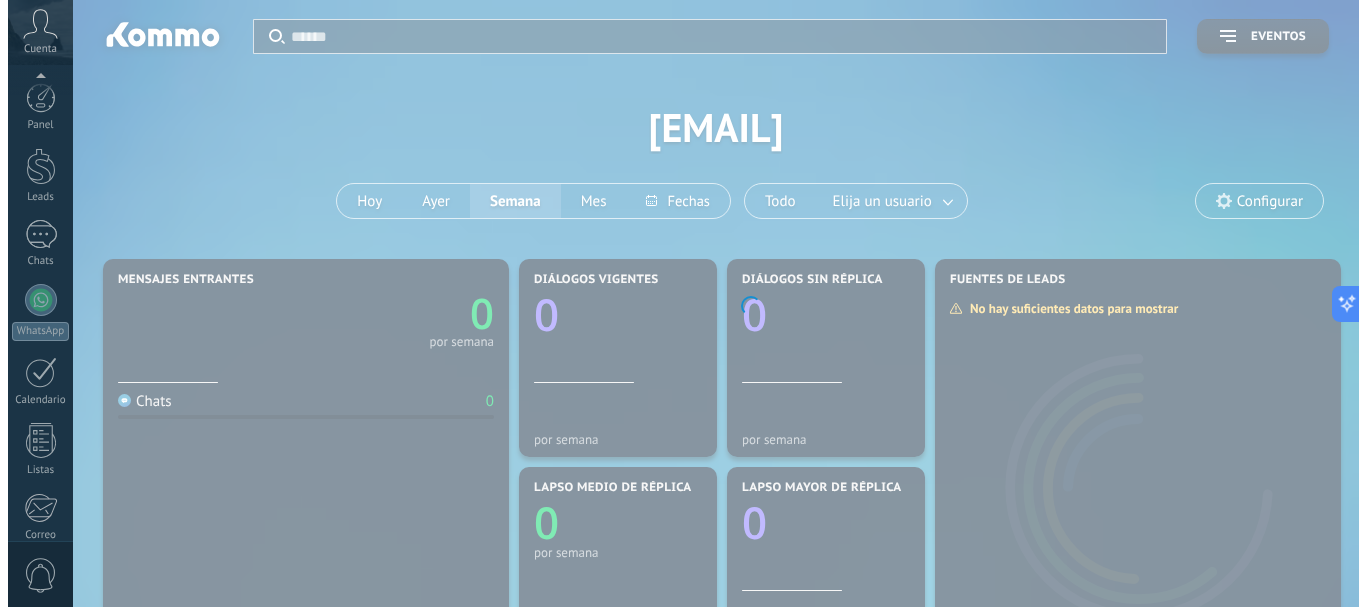 scroll, scrollTop: 225, scrollLeft: 0, axis: vertical 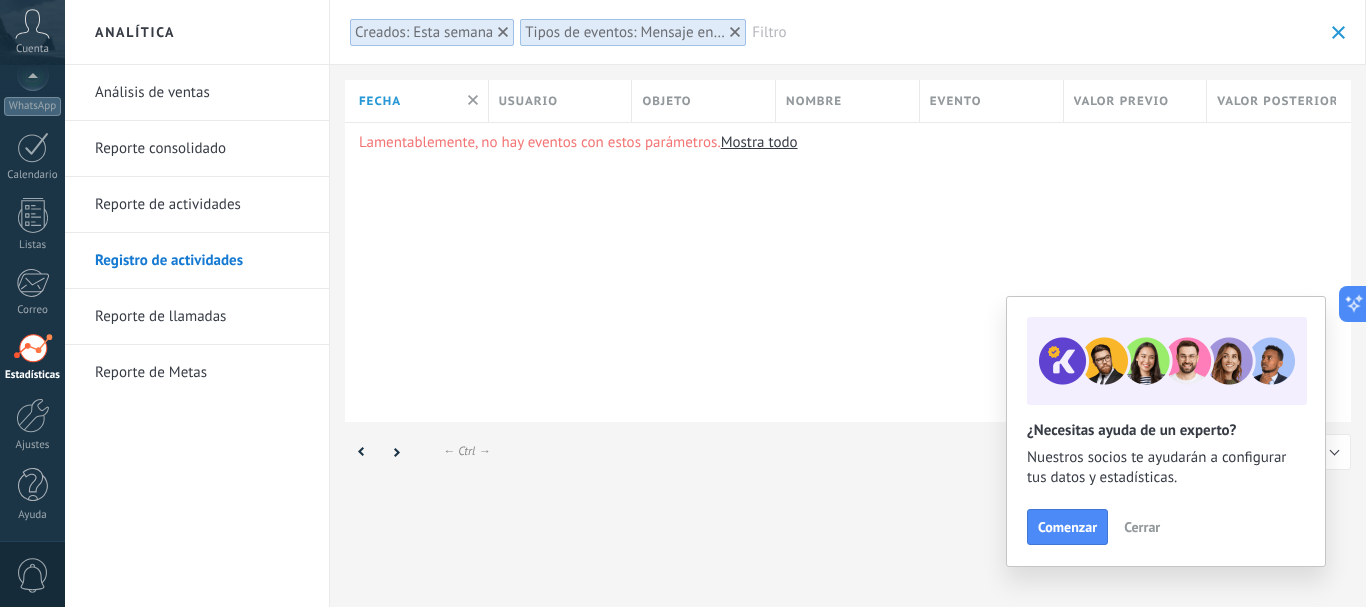 click on "Cerrar" at bounding box center (1142, 527) 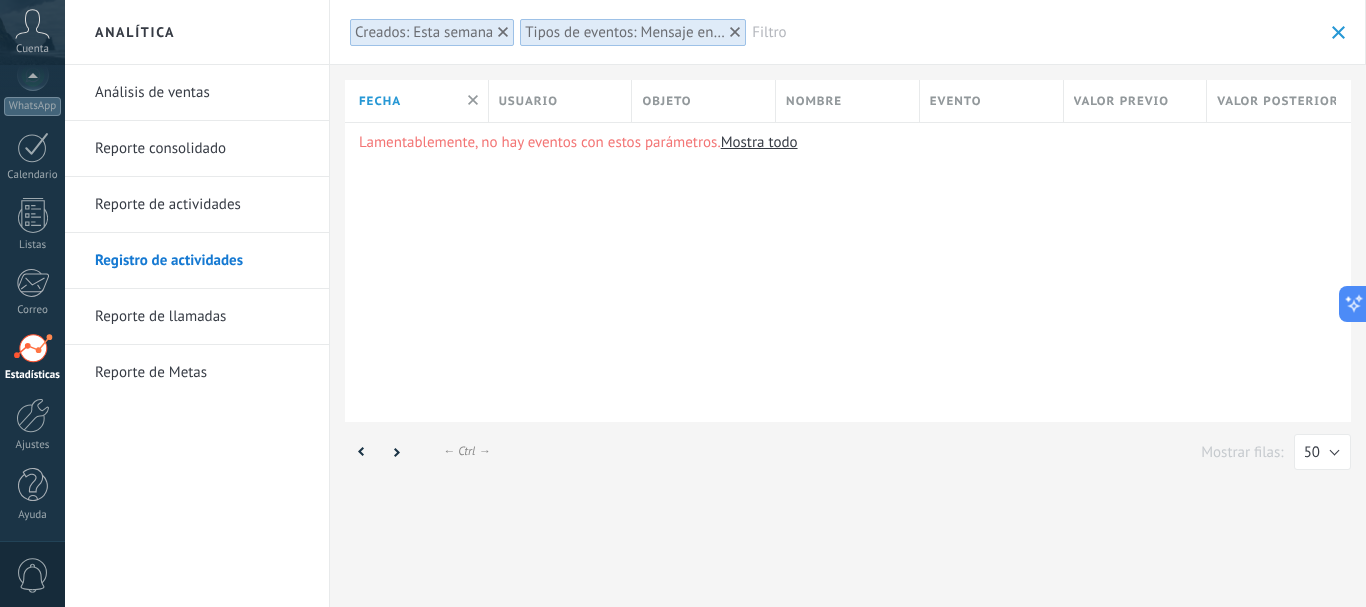 click at bounding box center [1338, 32] 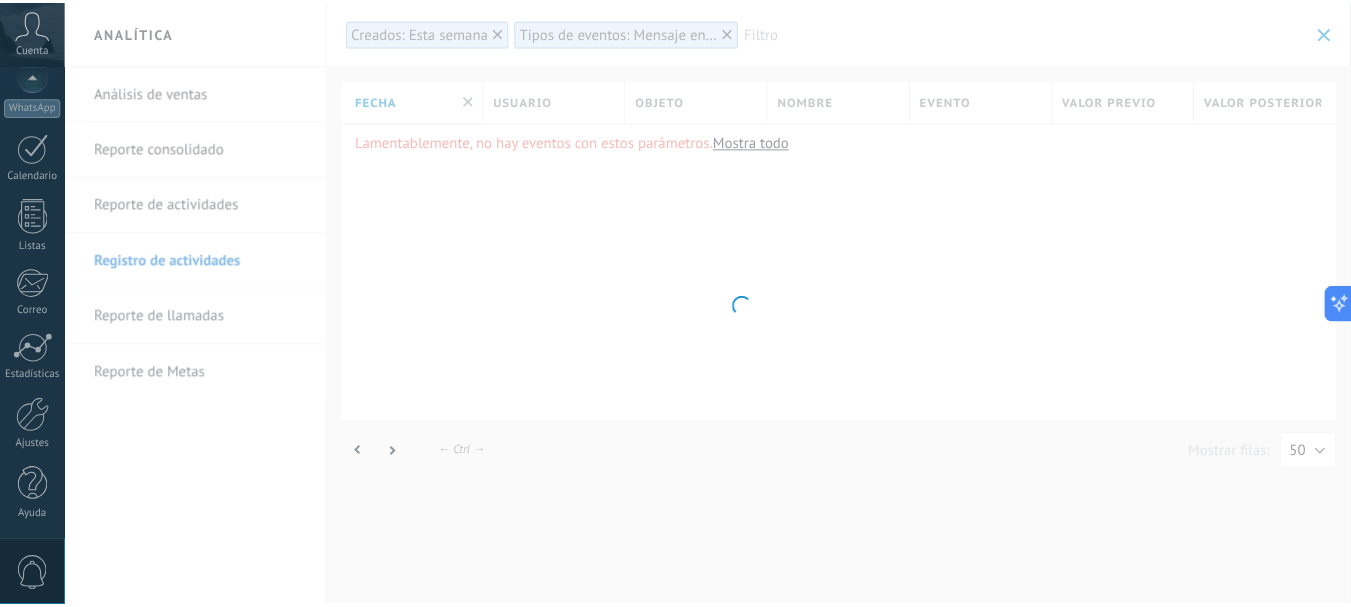 scroll, scrollTop: 0, scrollLeft: 0, axis: both 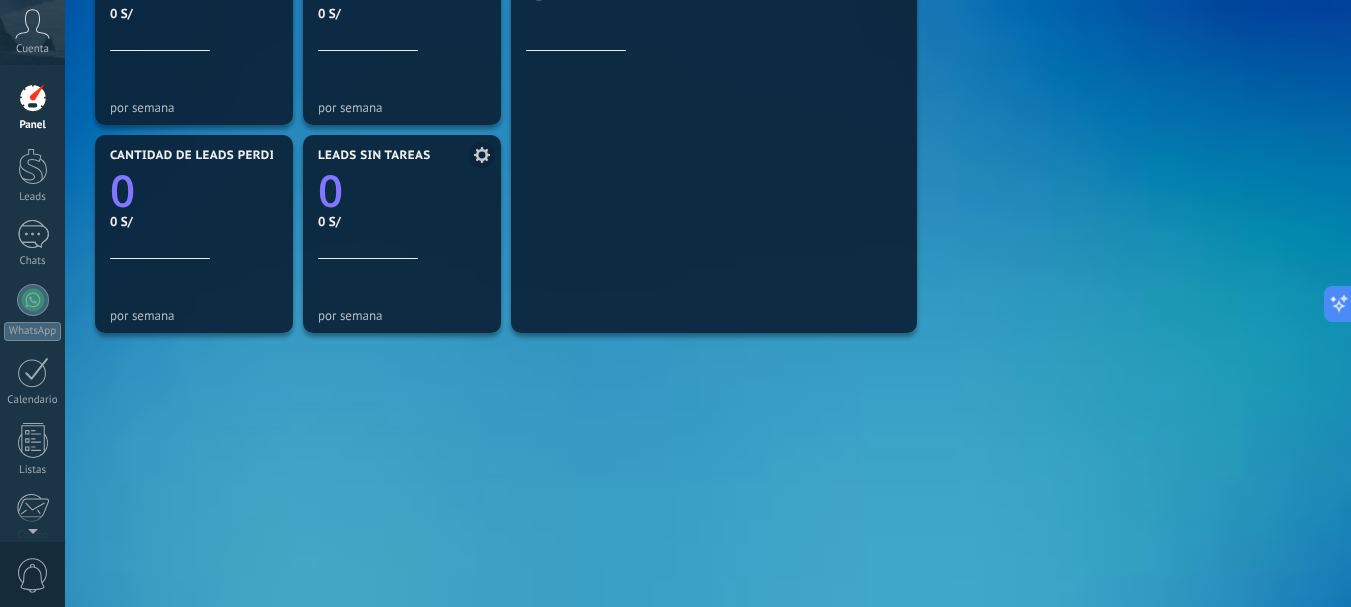 click 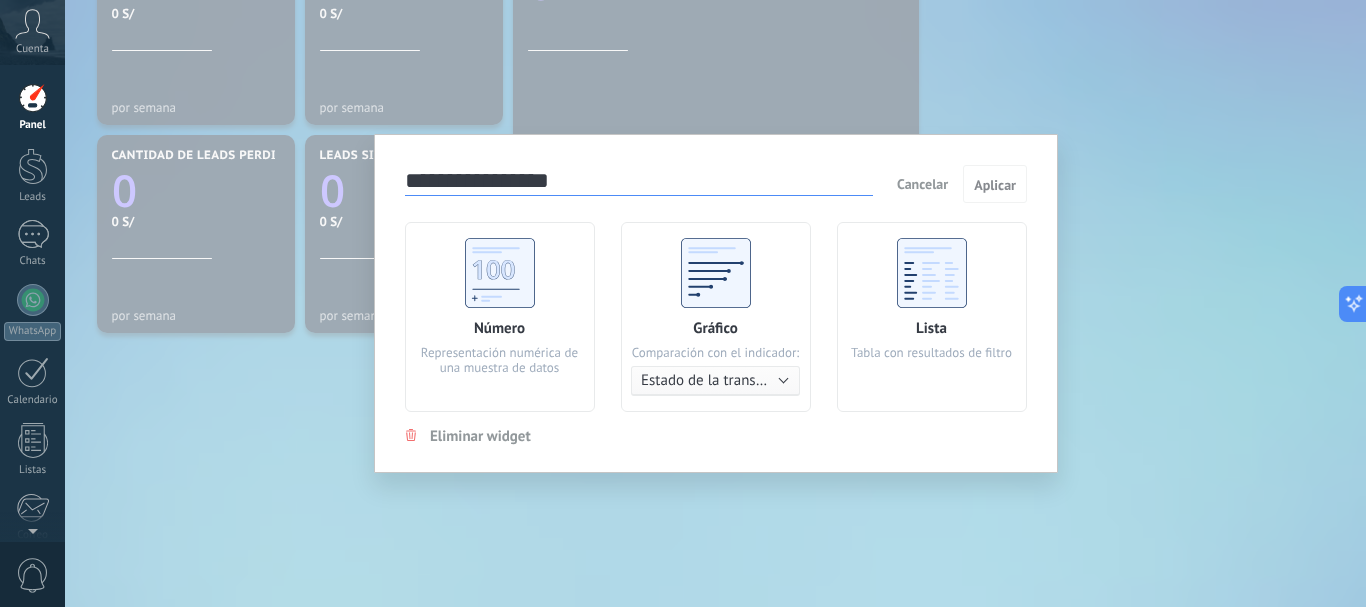 click on "Eliminar widget" at bounding box center (480, 436) 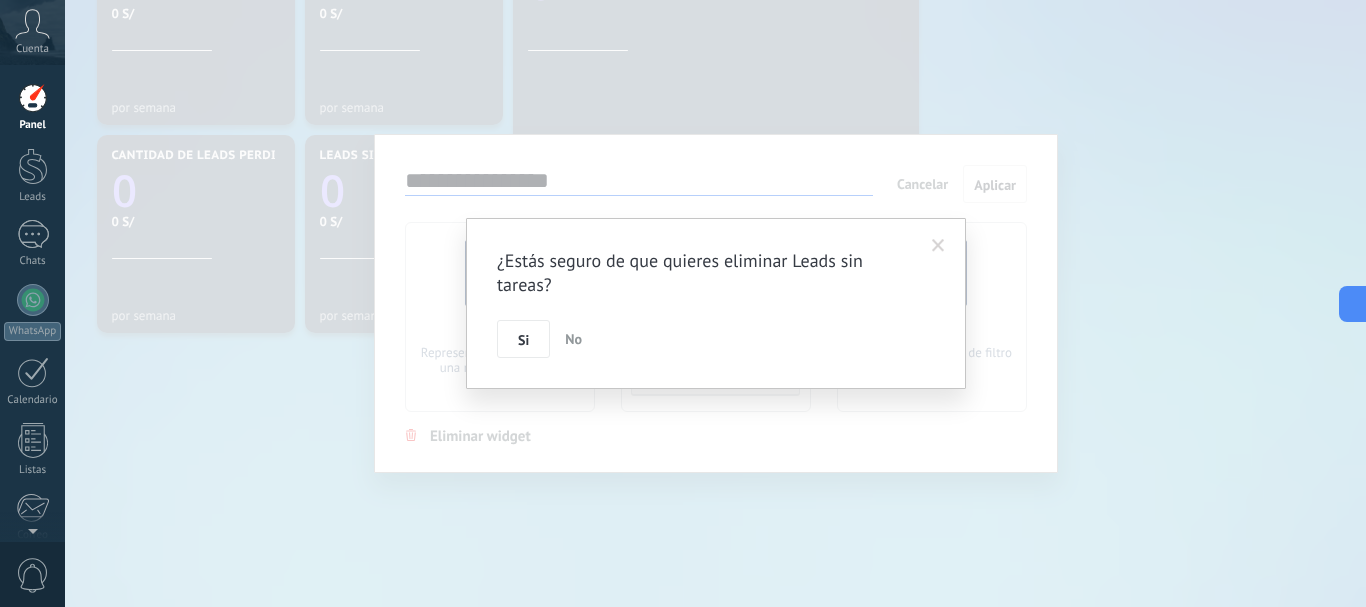 click on "¿Estás seguro de que quieres eliminar Leads sin tareas? Si No" at bounding box center (715, 303) 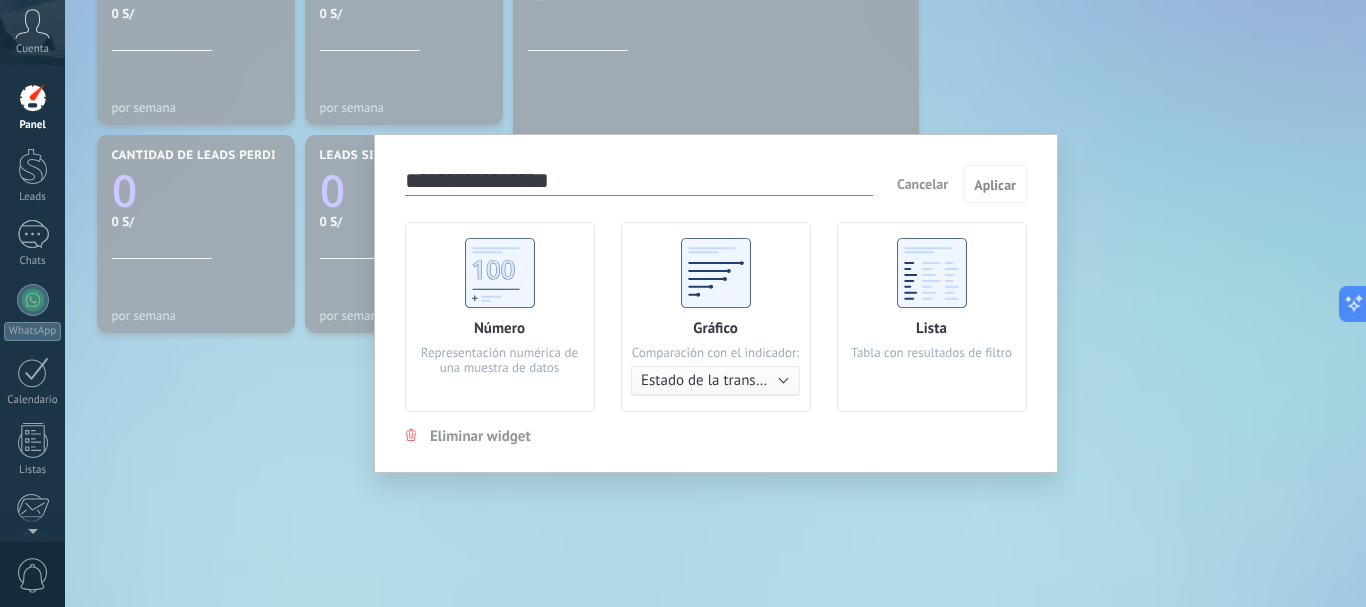 click on "**********" at bounding box center (715, 303) 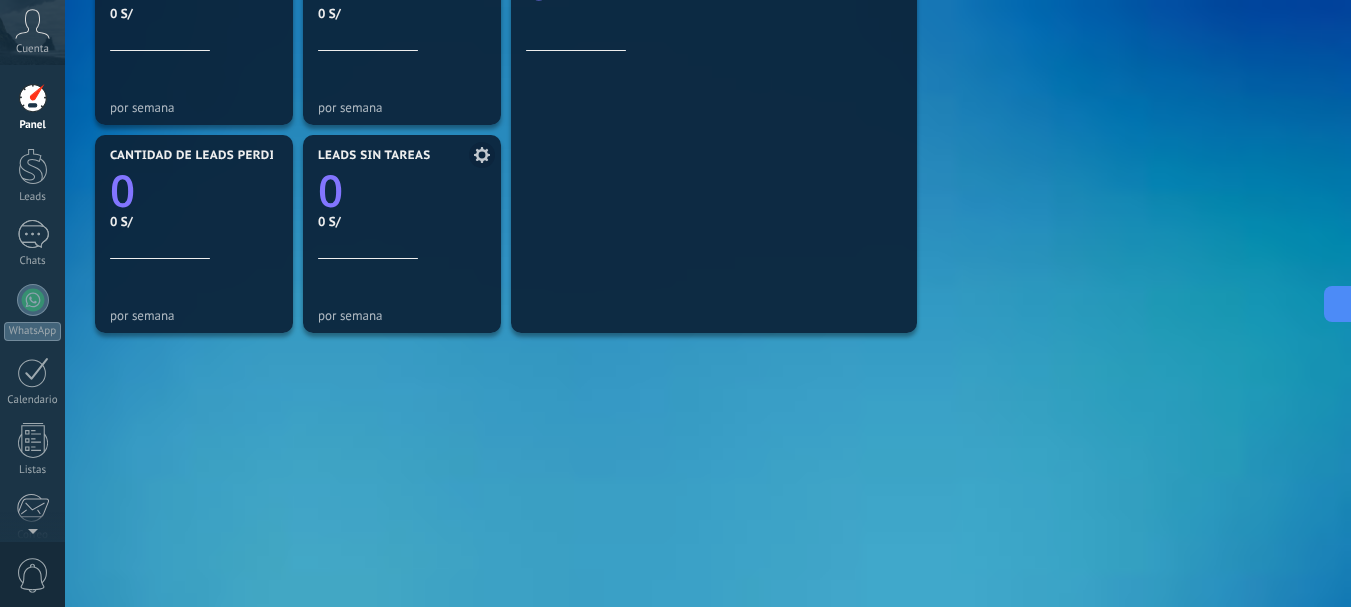 click on "Leads sin tareas 0 0 S/ por semana" at bounding box center [402, 234] 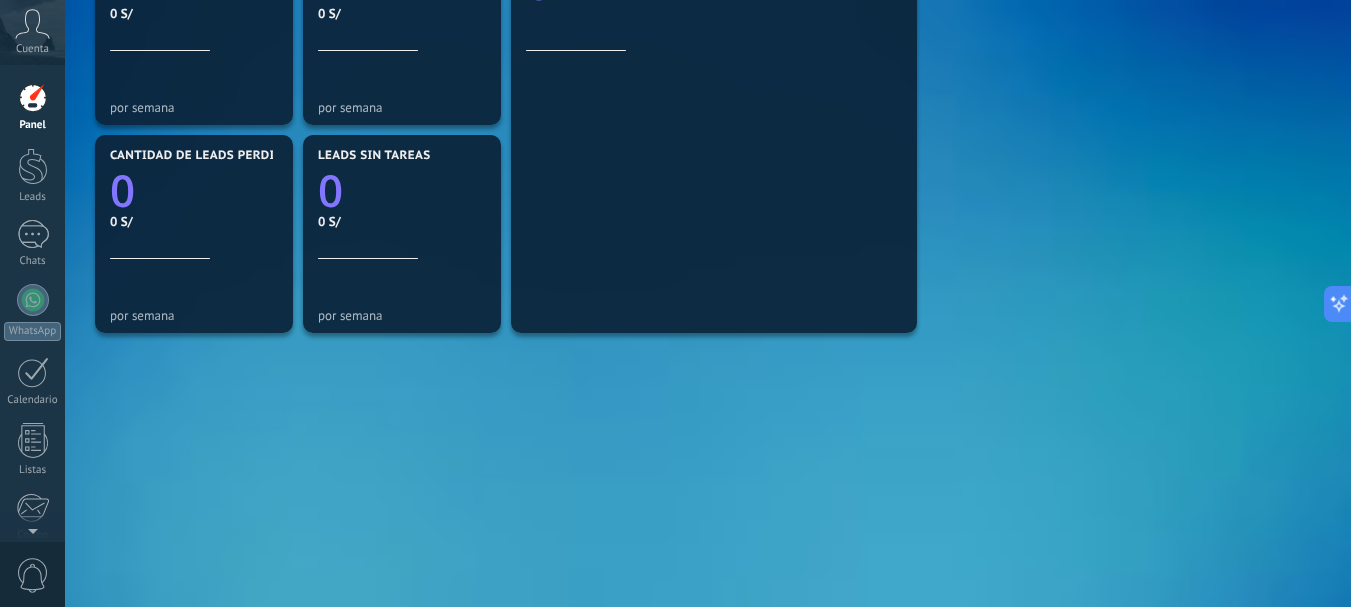 drag, startPoint x: 492, startPoint y: 324, endPoint x: 438, endPoint y: 437, distance: 125.23977 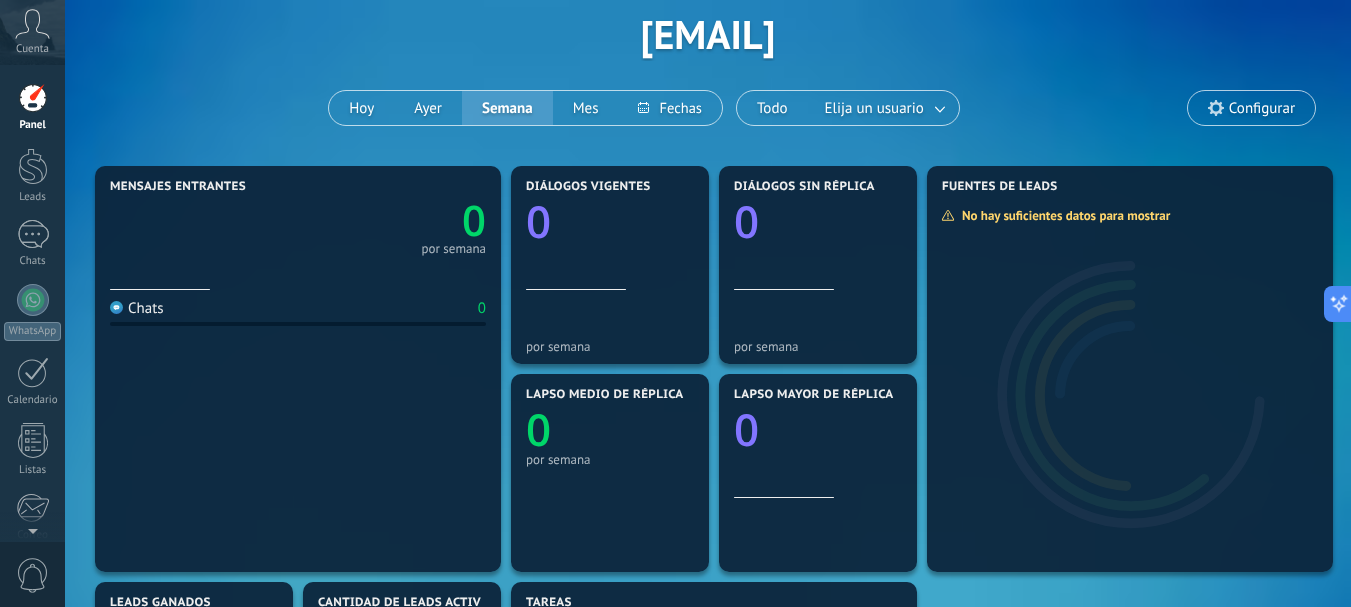 scroll, scrollTop: 92, scrollLeft: 0, axis: vertical 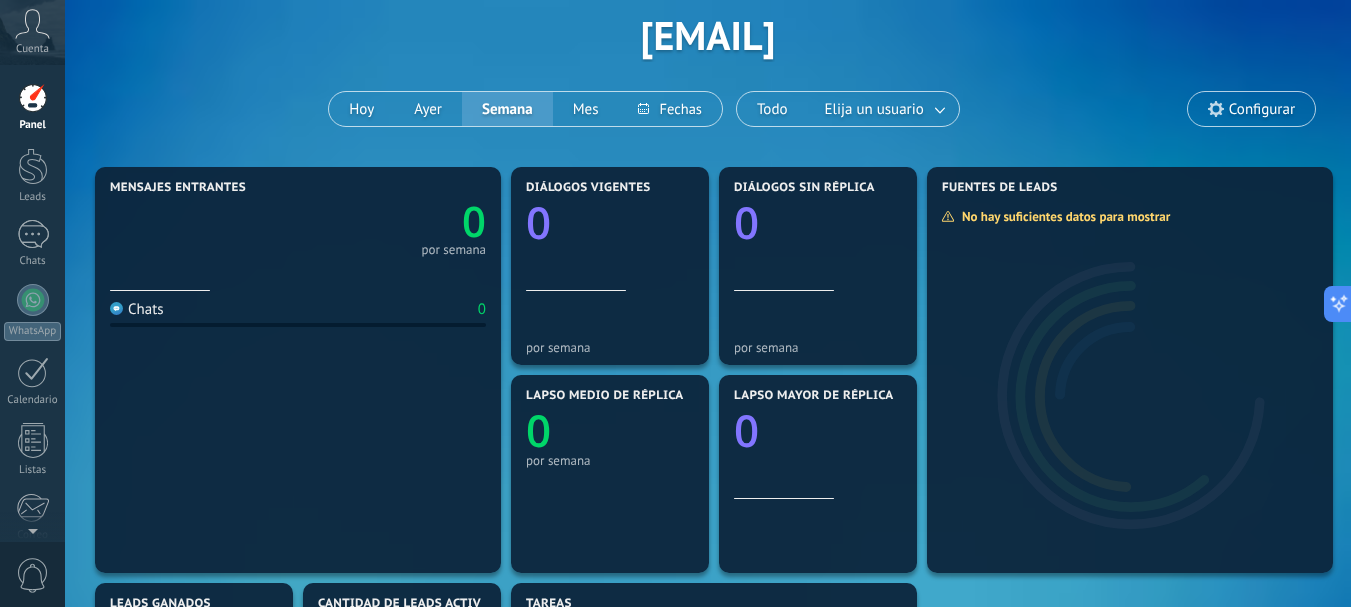 drag, startPoint x: 1325, startPoint y: 559, endPoint x: 1052, endPoint y: 27, distance: 597.95734 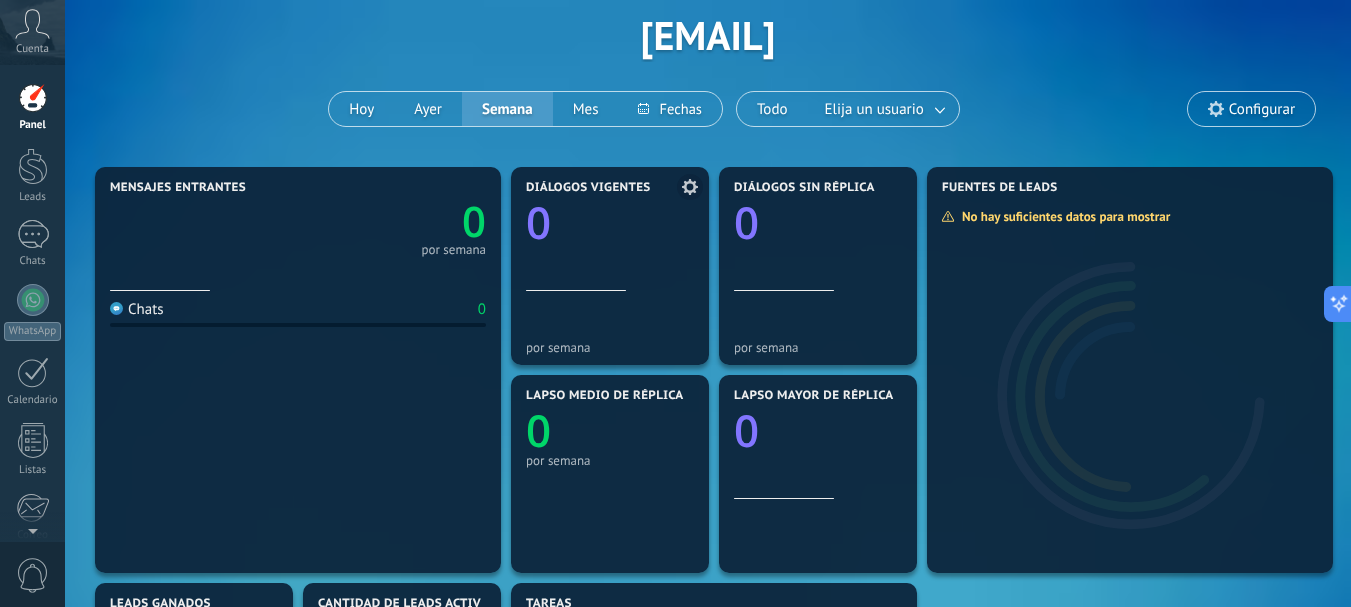drag, startPoint x: 699, startPoint y: 358, endPoint x: 645, endPoint y: 331, distance: 60.373837 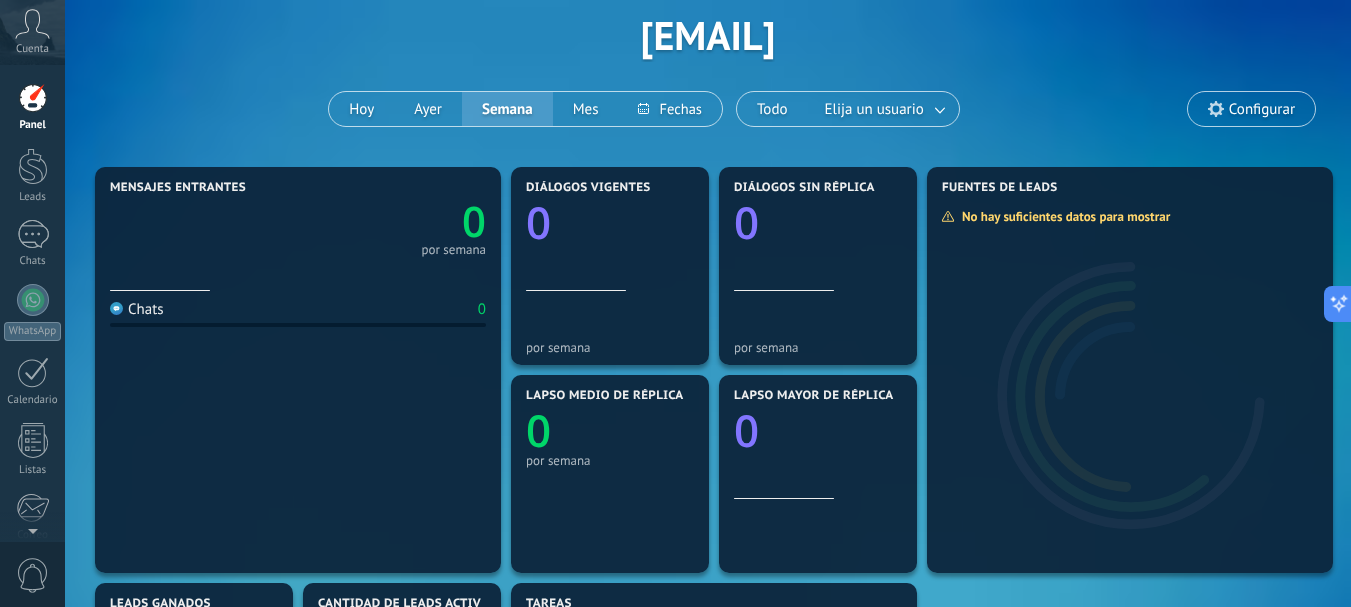 click on "Mensajes entrantes 0 por semana   Chats    0" at bounding box center [298, 370] 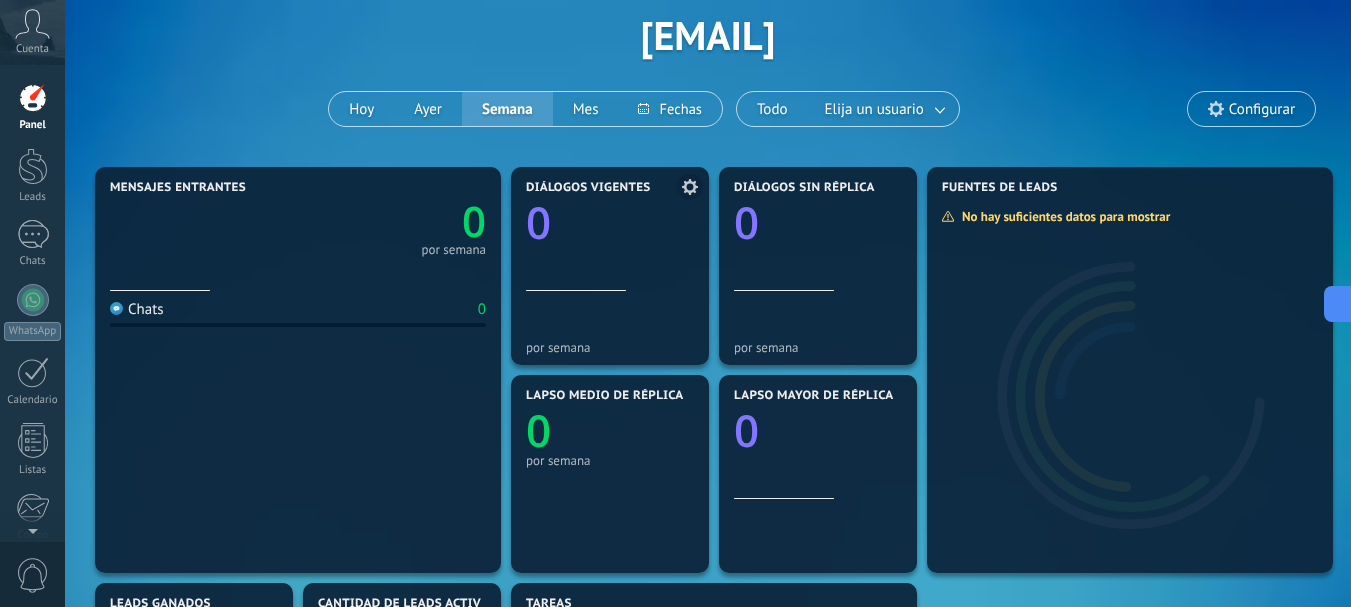 click at bounding box center (690, 187) 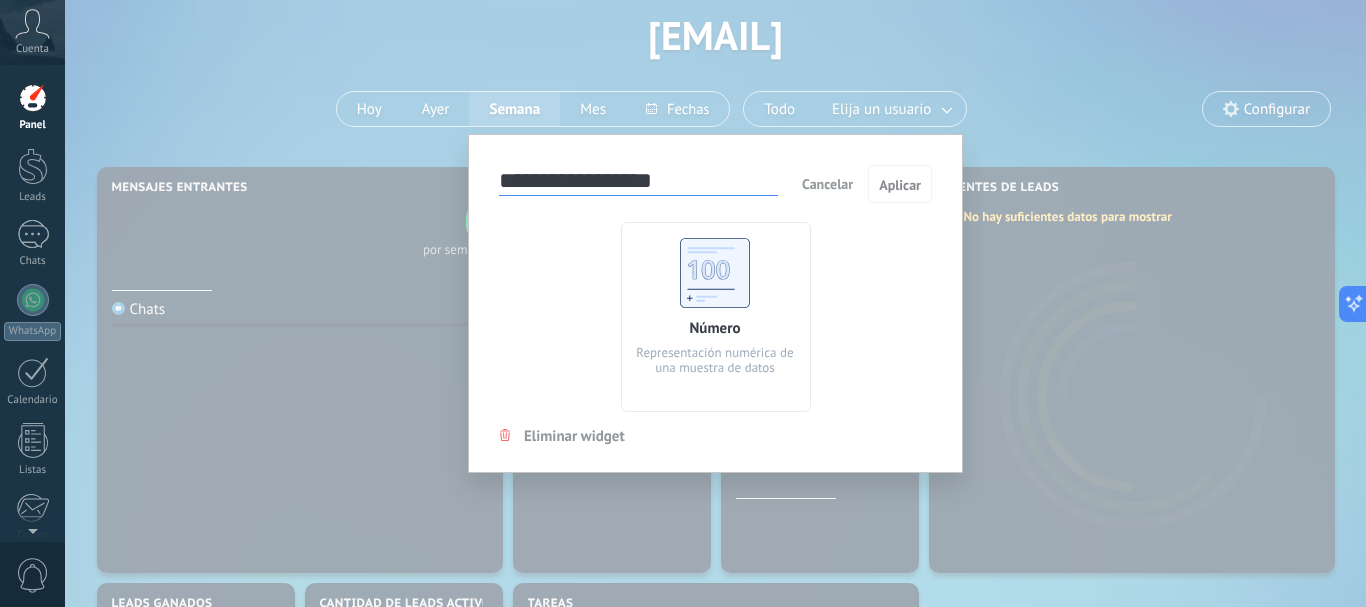 click on "Eliminar widget" at bounding box center [574, 436] 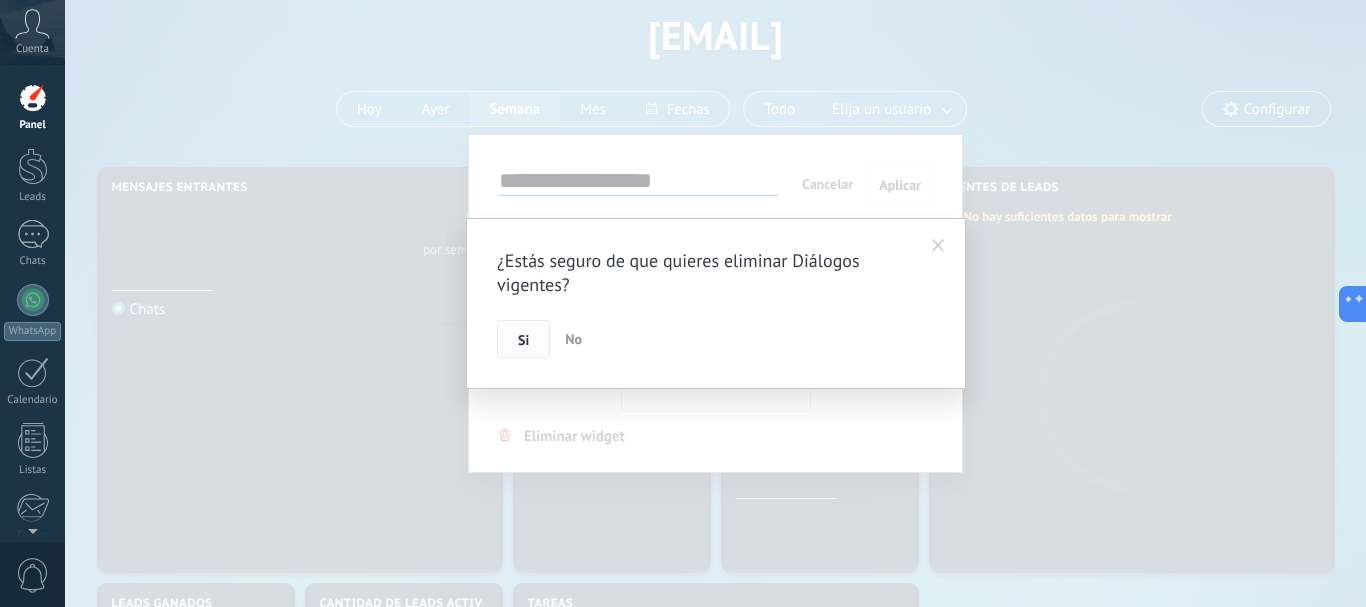click on "Si" at bounding box center (523, 339) 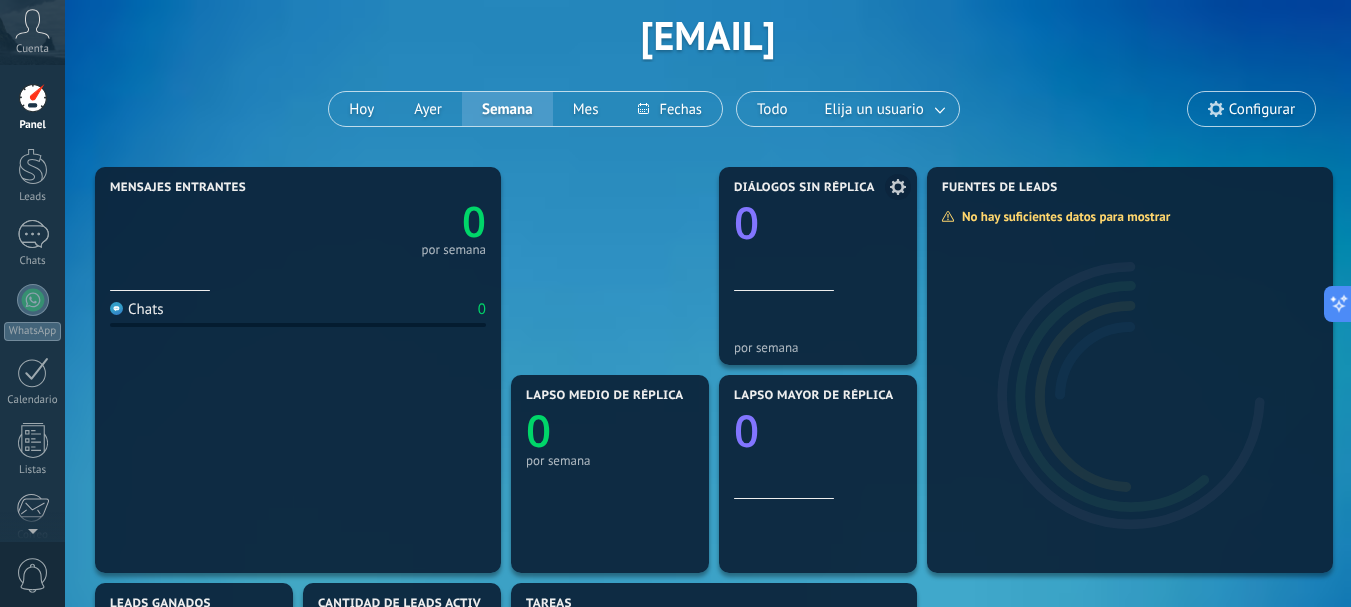 click 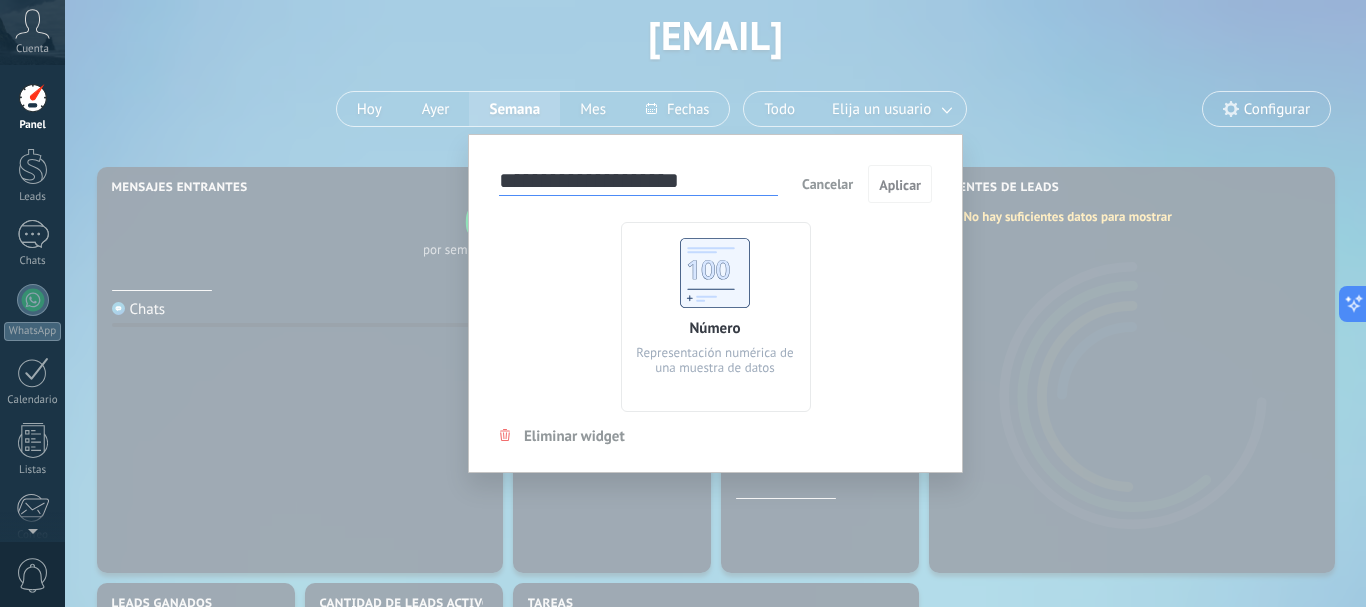 click on "Eliminar widget" at bounding box center [560, 434] 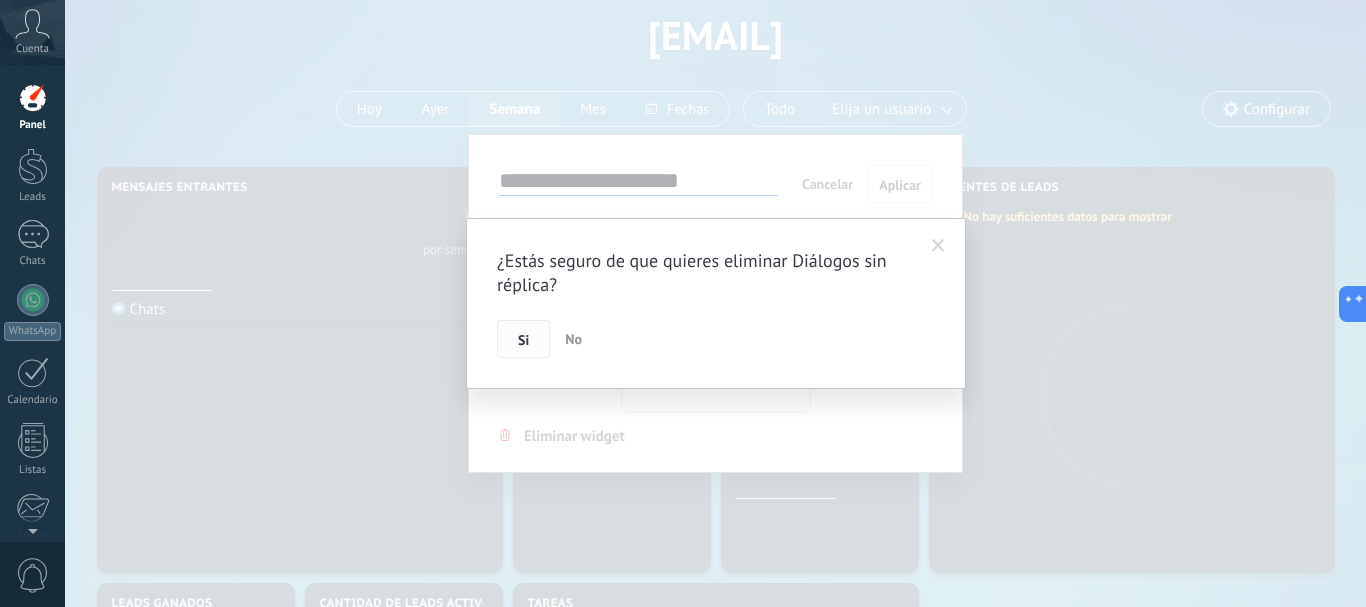 click on "Si" at bounding box center [523, 339] 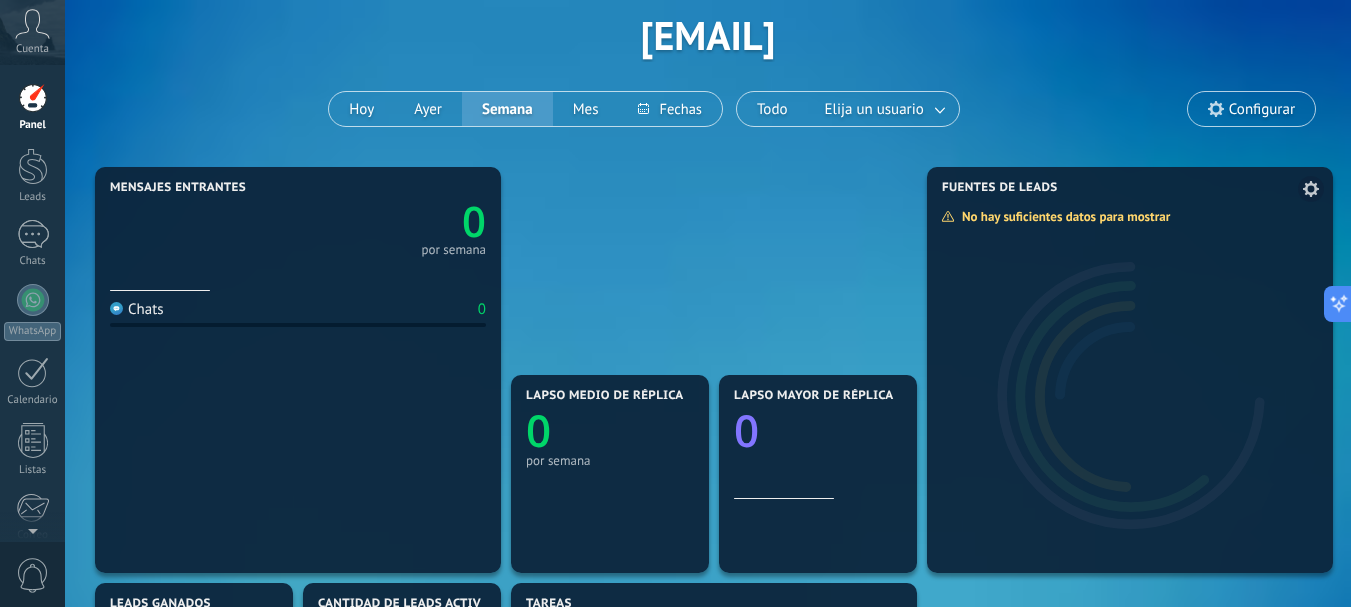 click 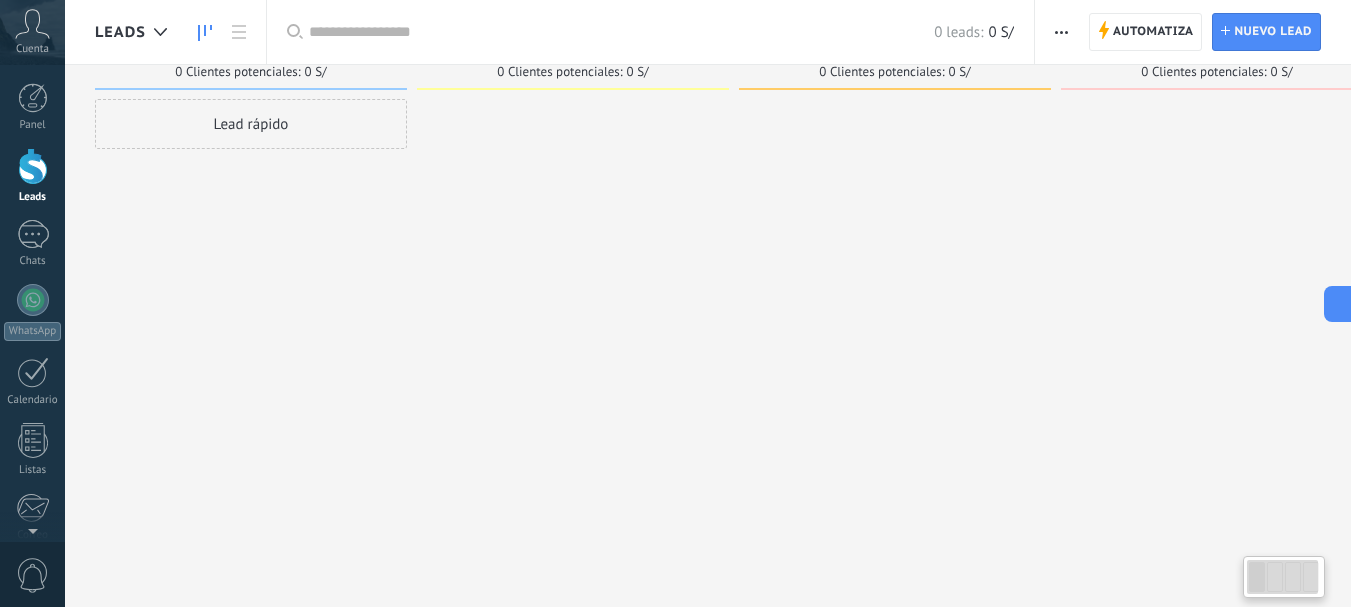 scroll, scrollTop: 0, scrollLeft: 0, axis: both 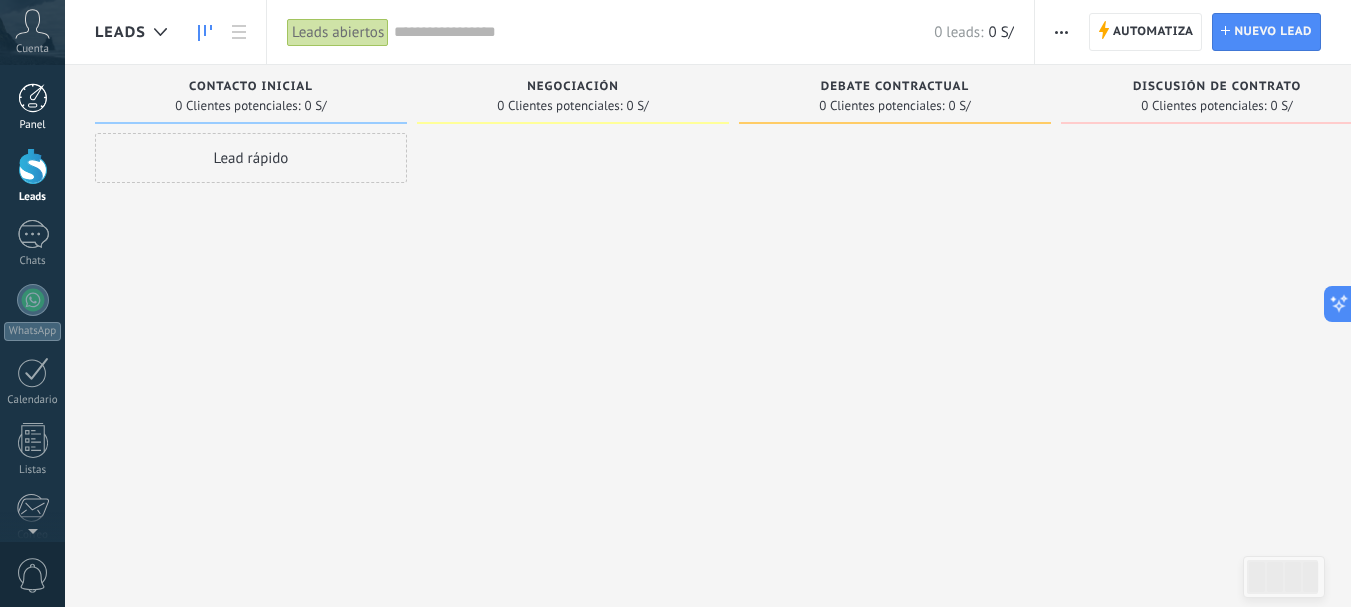 click at bounding box center (33, 98) 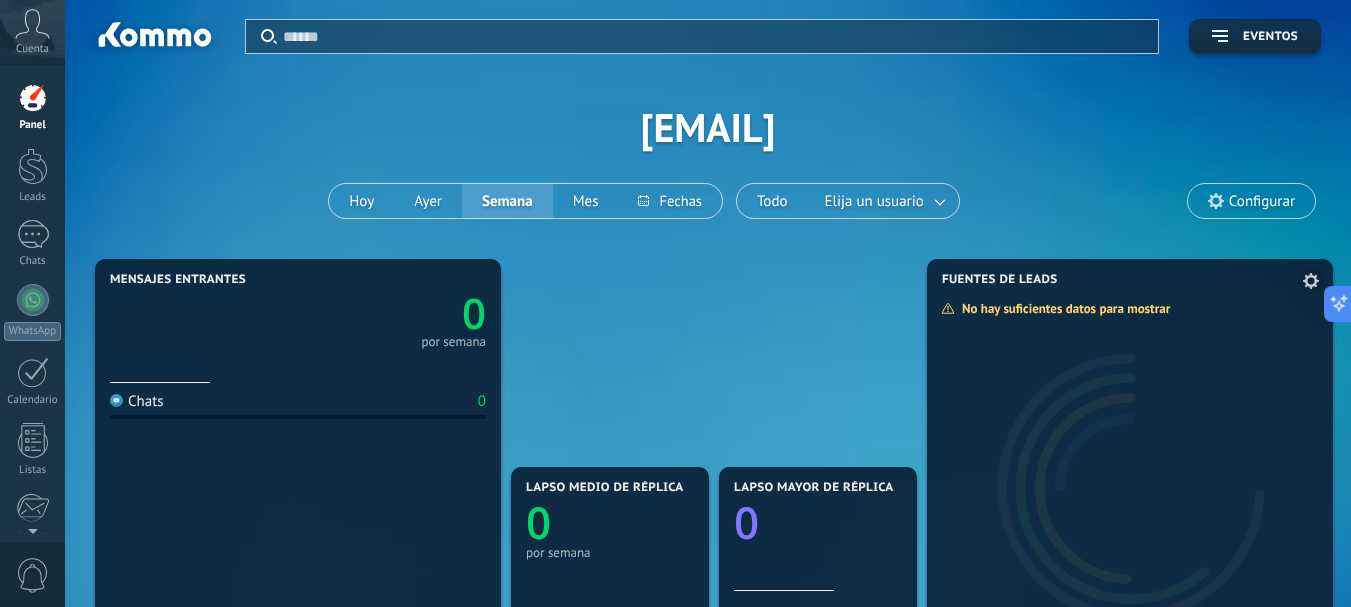 click 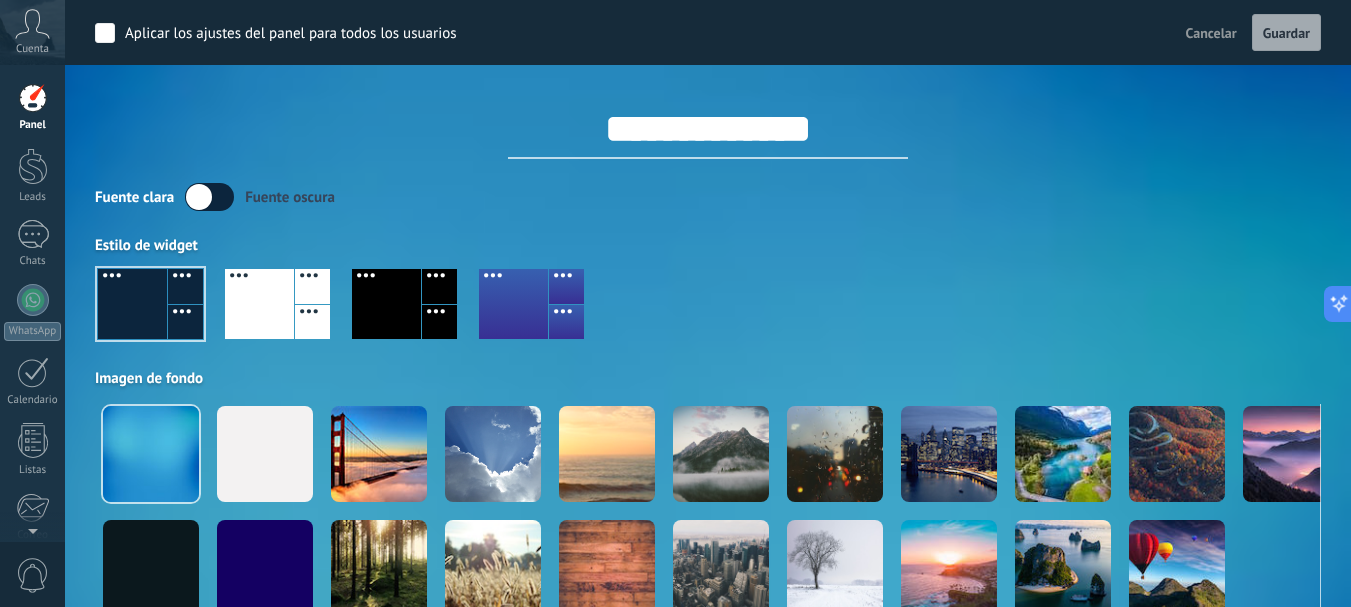 click 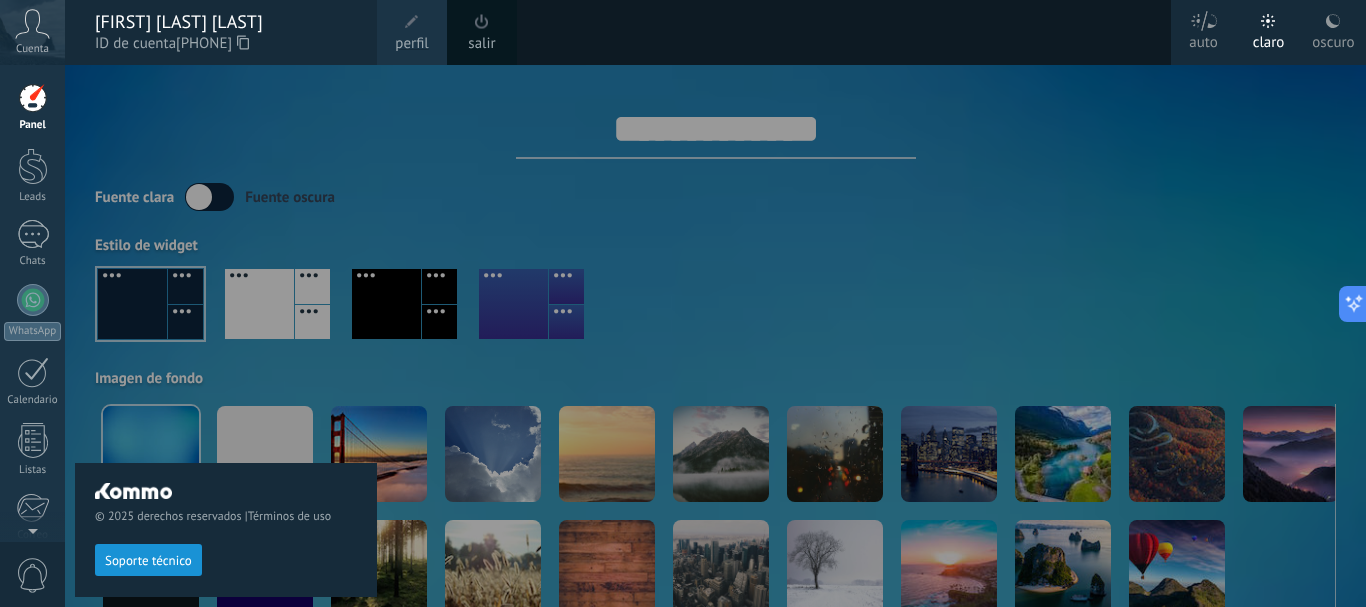 drag, startPoint x: 103, startPoint y: 5, endPoint x: 764, endPoint y: 307, distance: 726.7221 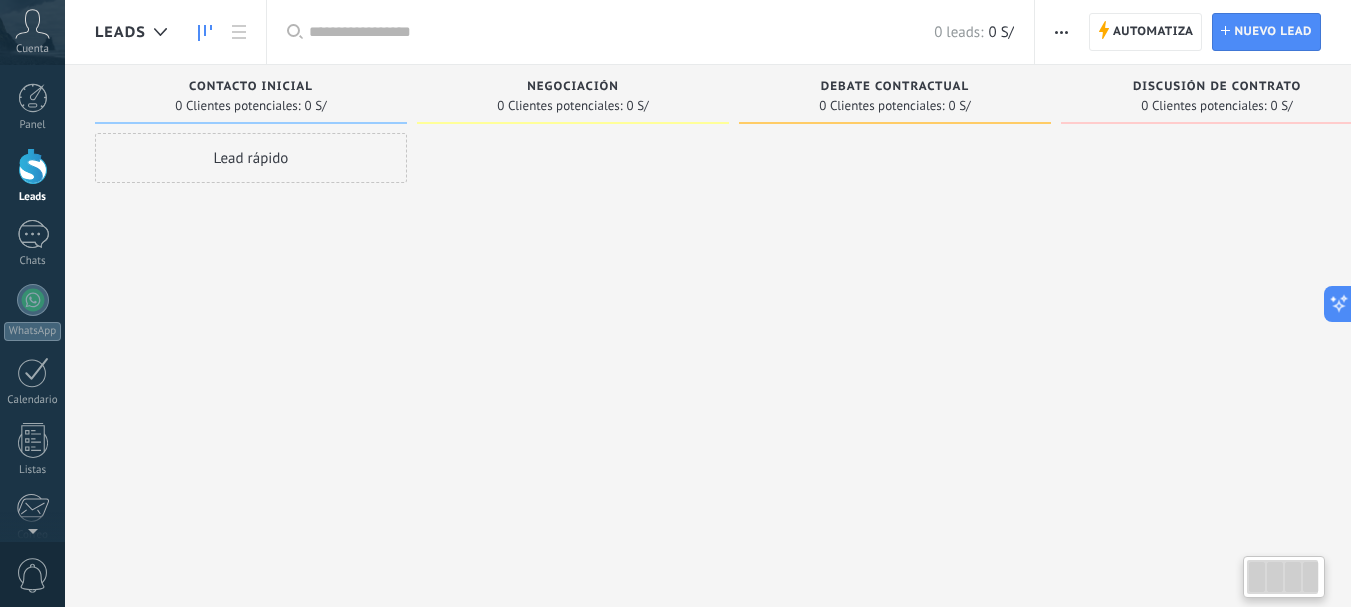 scroll, scrollTop: 32, scrollLeft: 0, axis: vertical 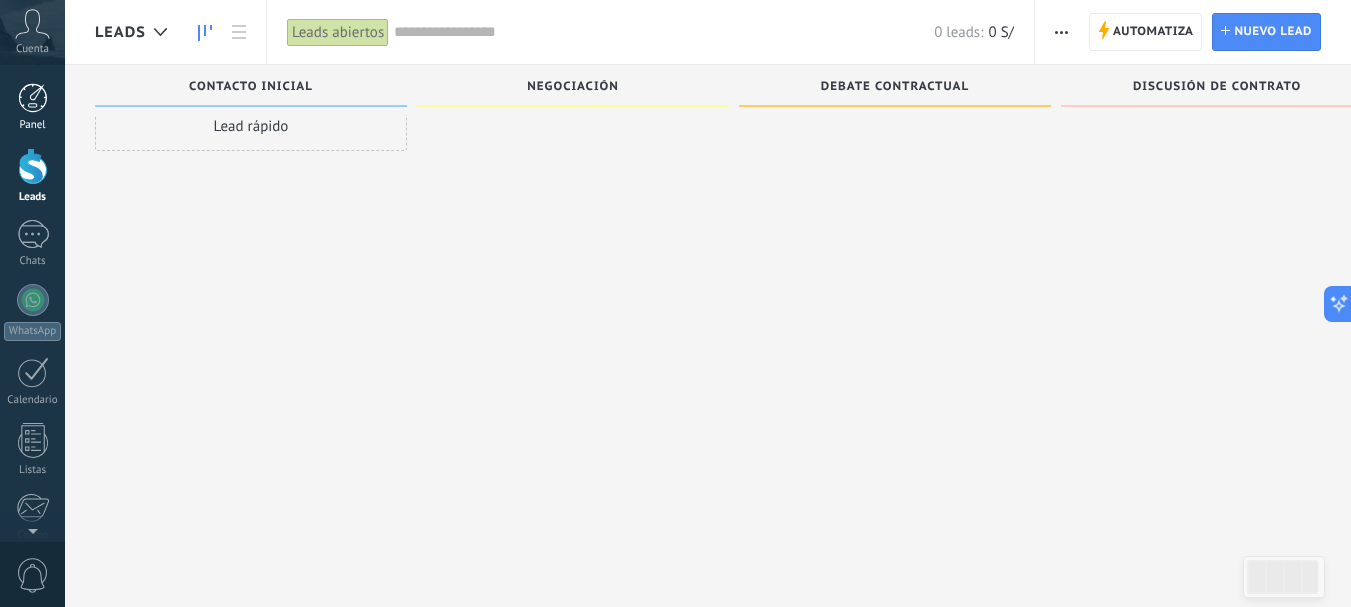 click at bounding box center (33, 98) 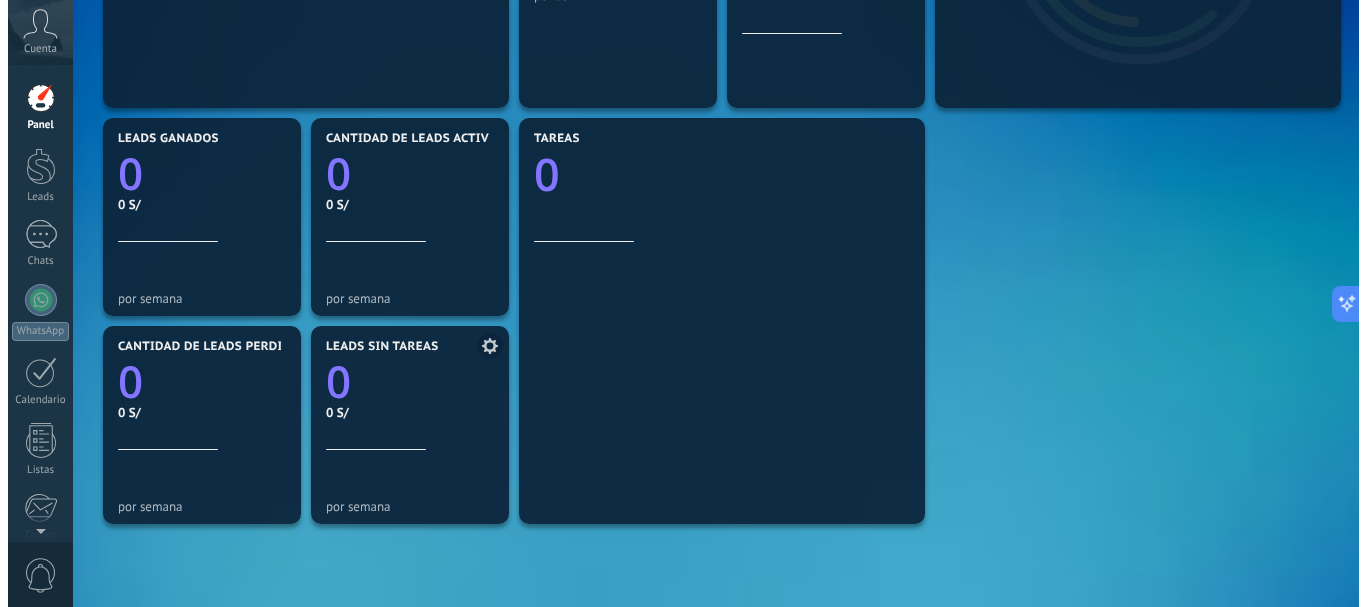 scroll, scrollTop: 558, scrollLeft: 0, axis: vertical 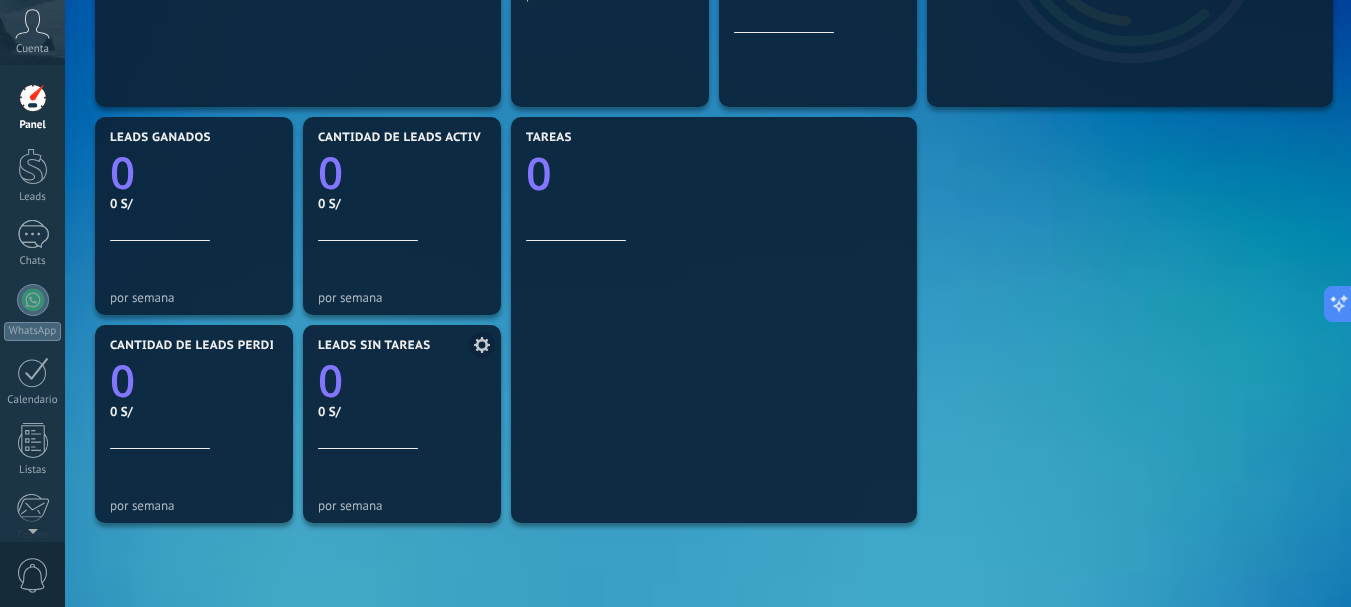 click 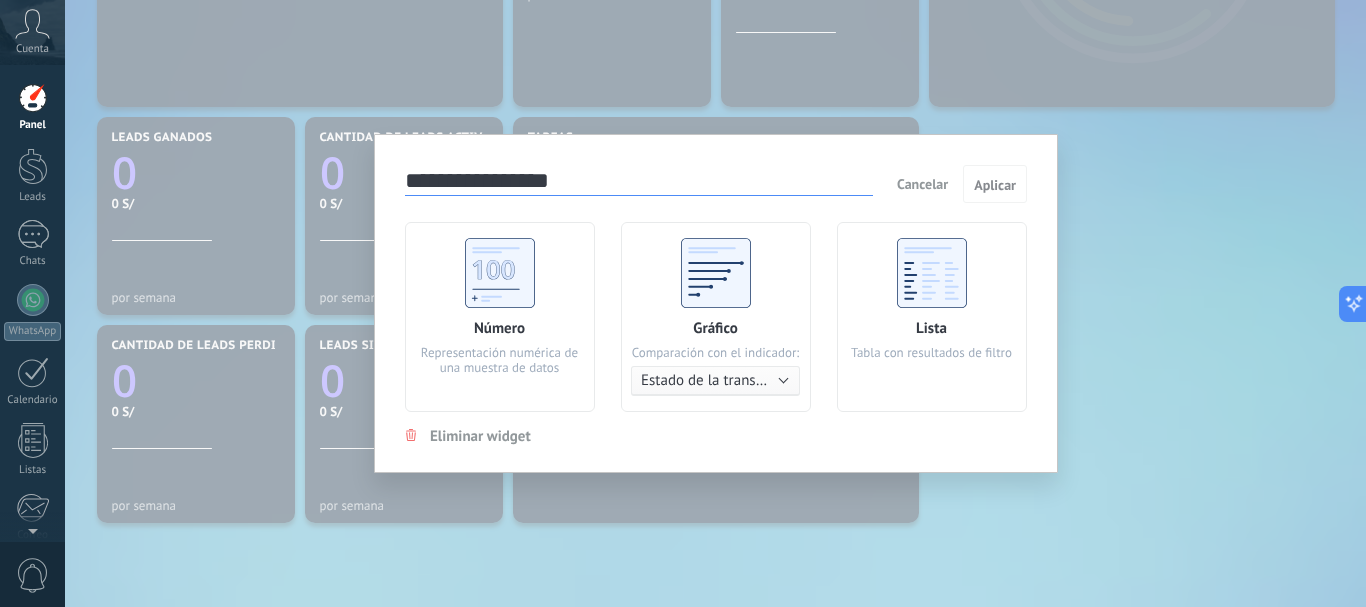 click on "Eliminar widget" at bounding box center (480, 436) 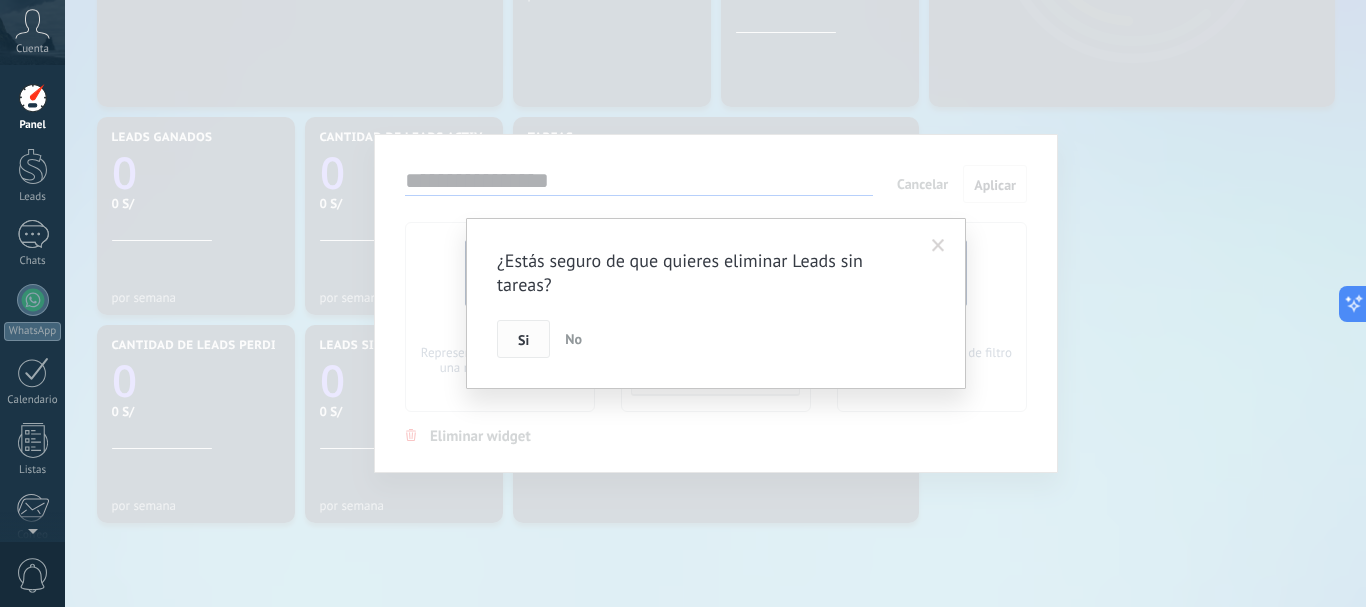 click on "Si" at bounding box center [523, 339] 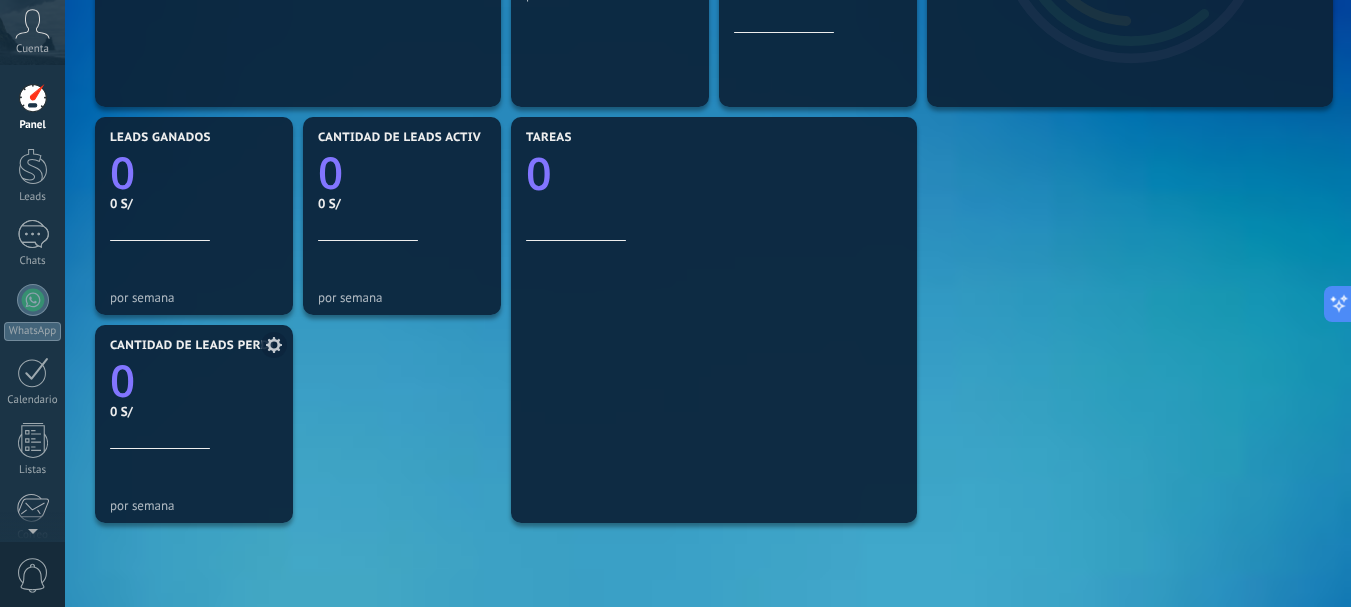 click 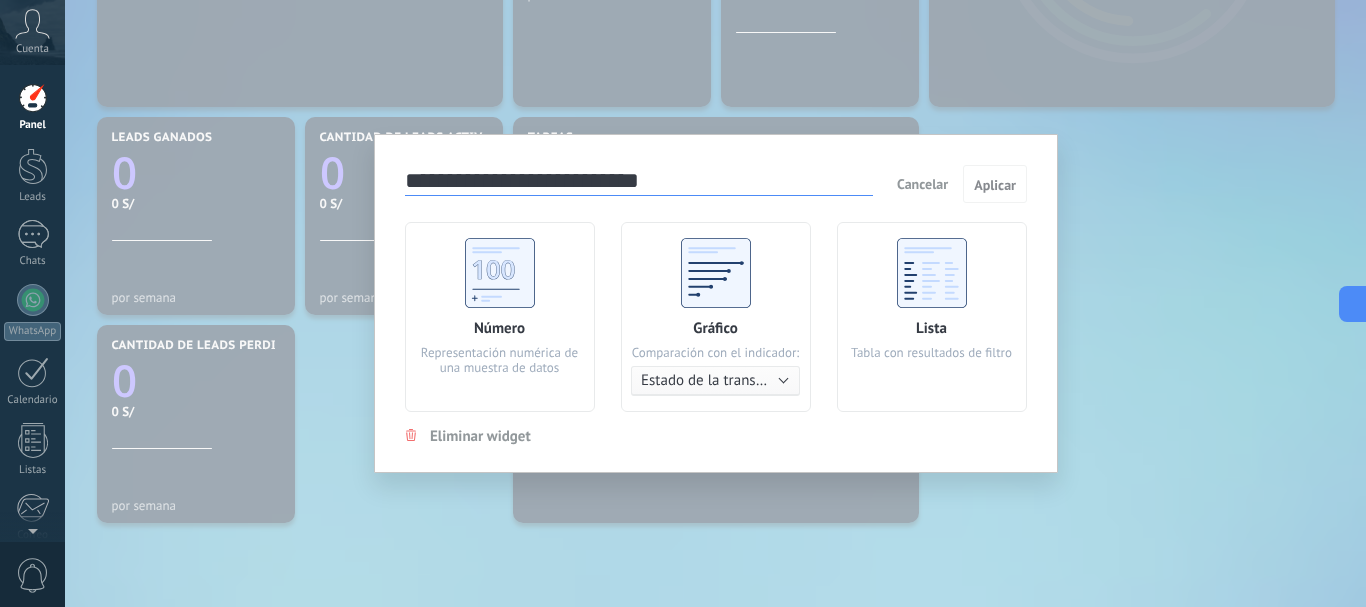 click on "Eliminar widget" at bounding box center (480, 436) 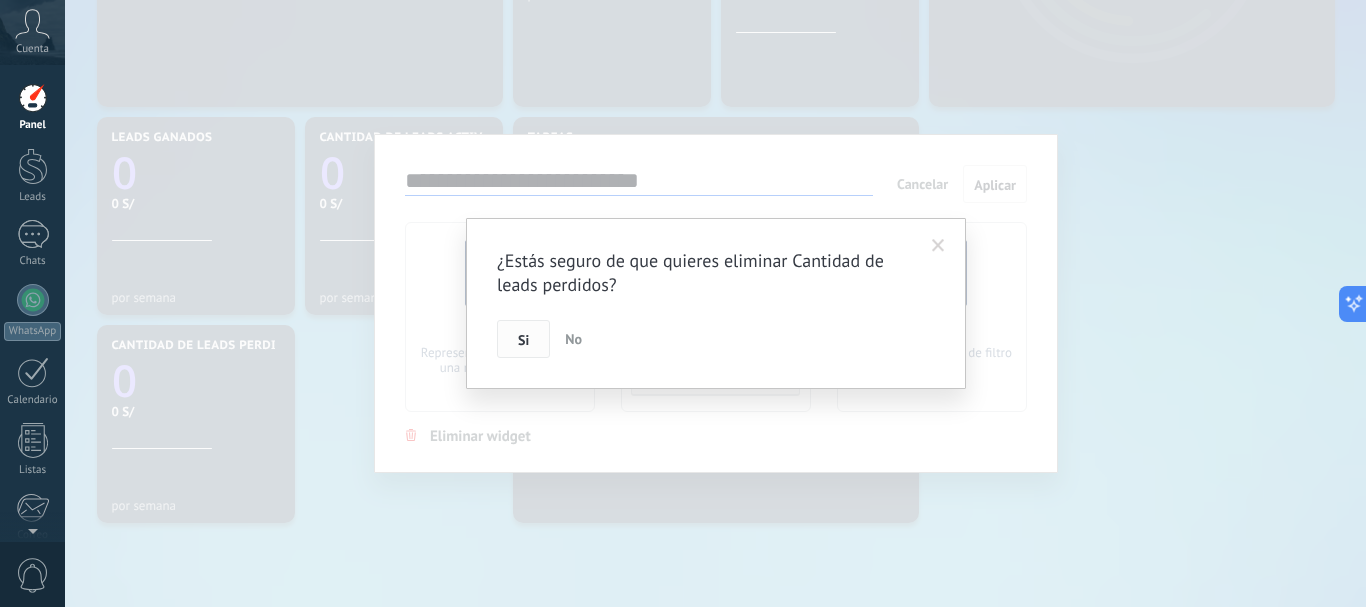 click on "Si" at bounding box center [523, 340] 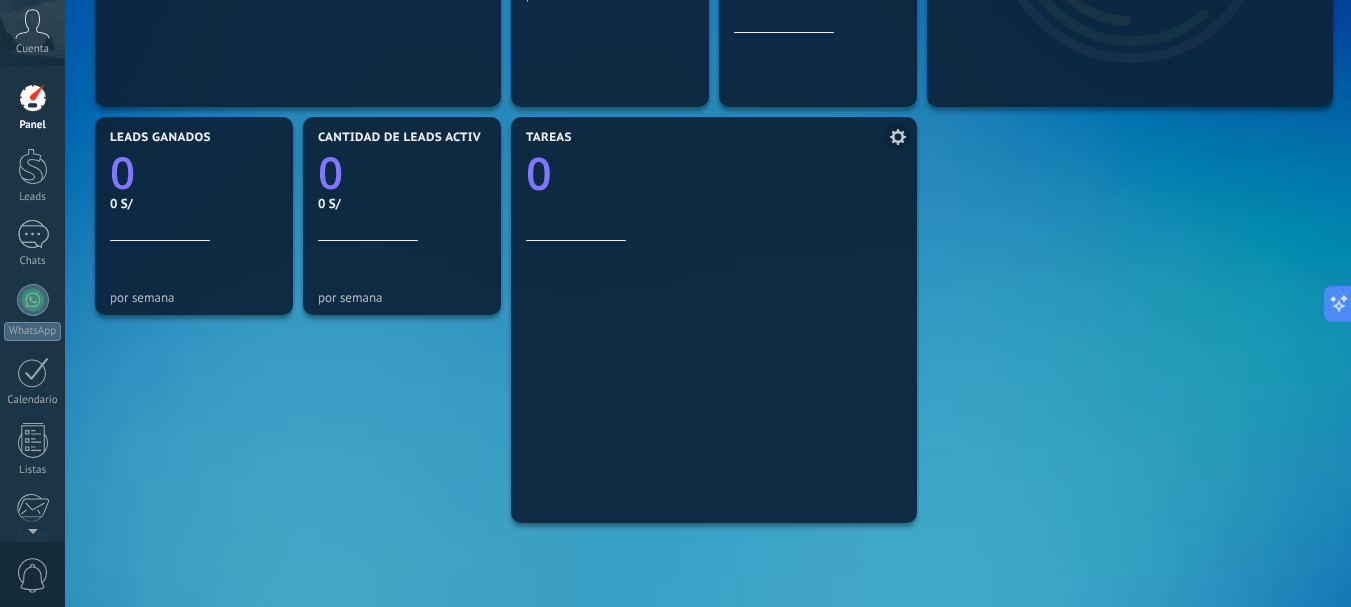 click 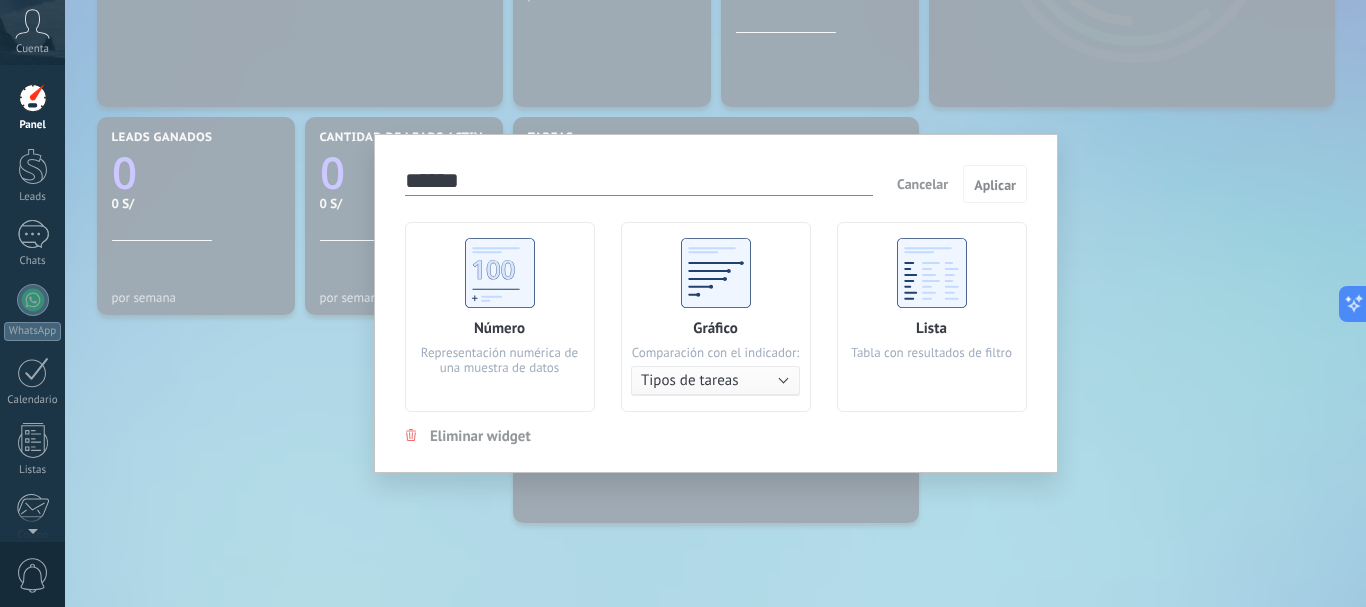 click on "Eliminar widget" at bounding box center (480, 436) 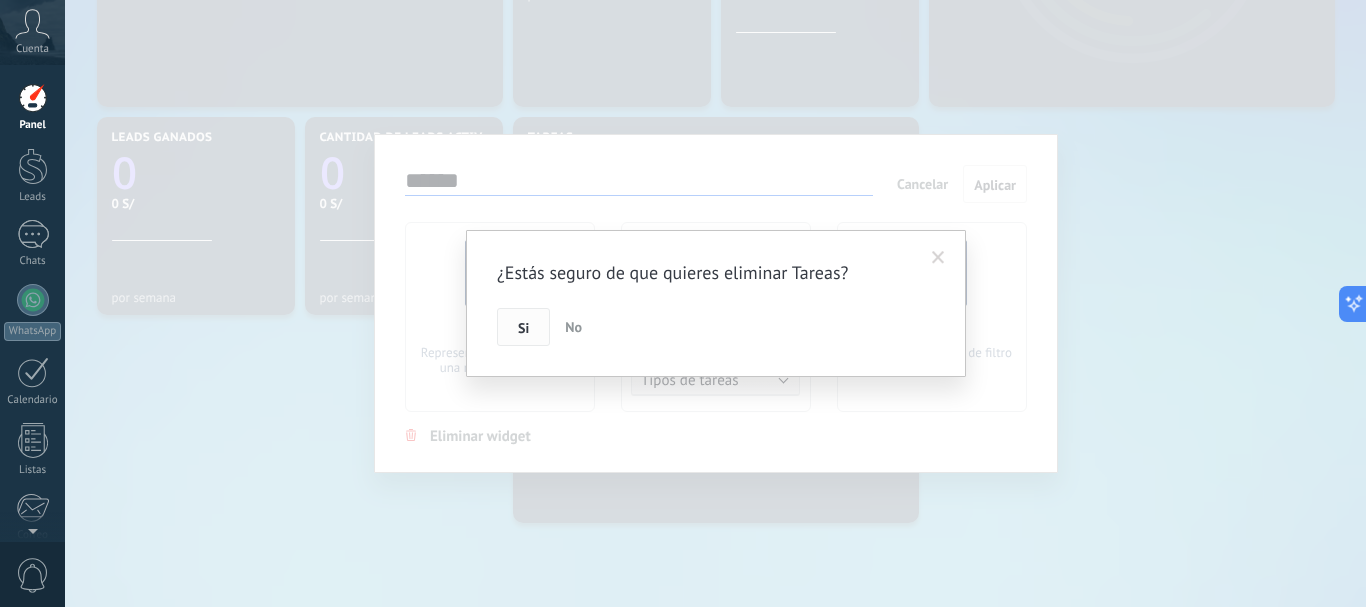 click on "Si" at bounding box center (523, 328) 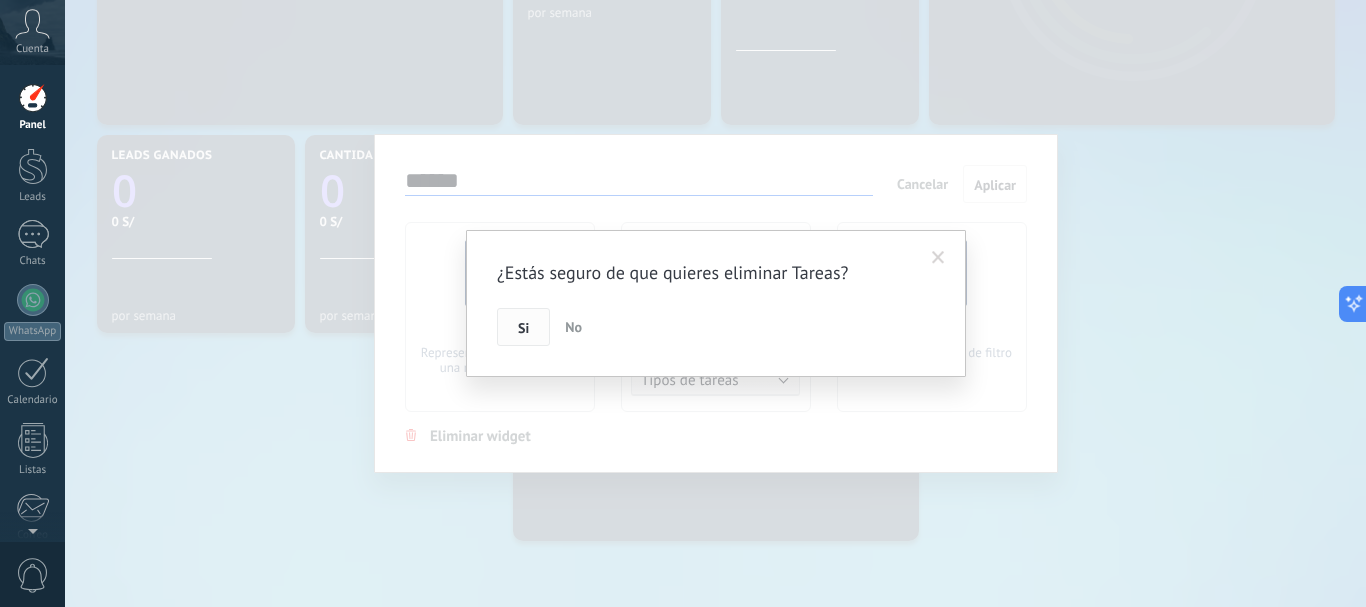 scroll, scrollTop: 540, scrollLeft: 0, axis: vertical 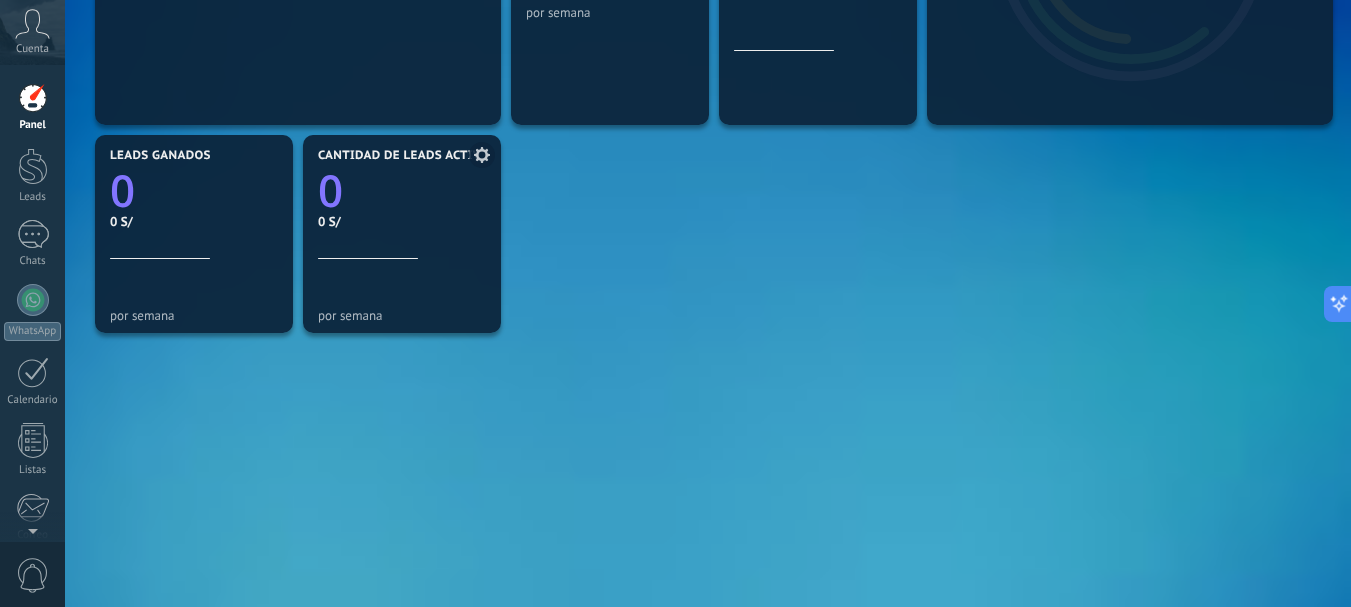 click 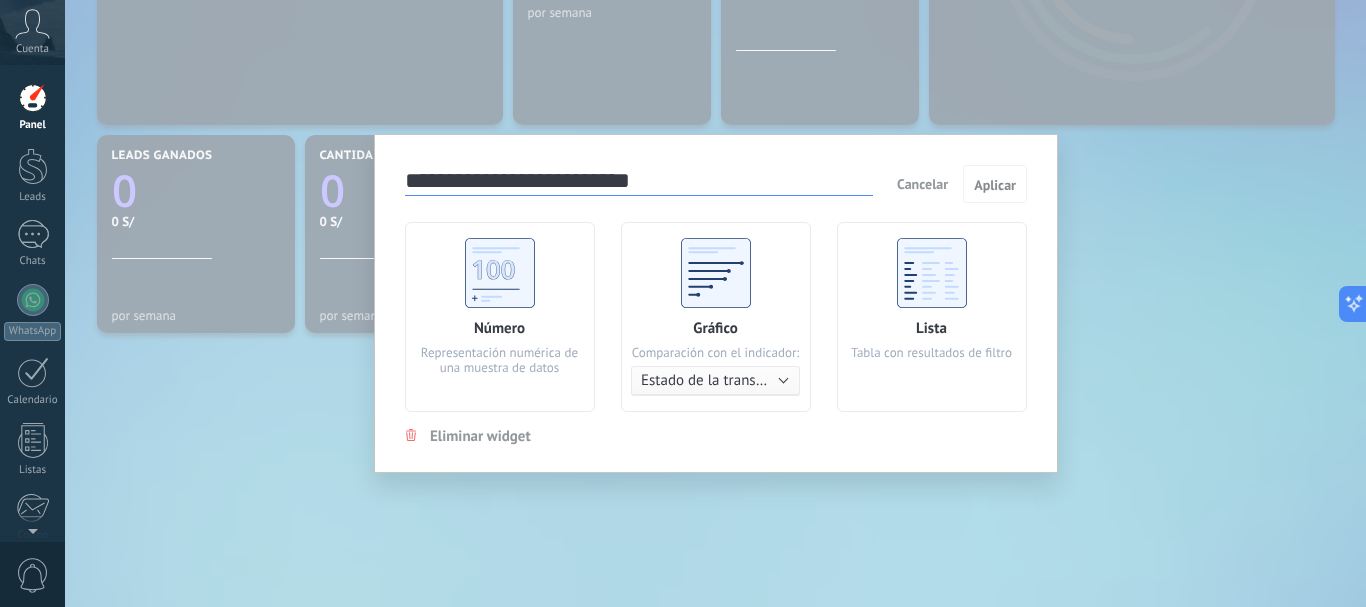 click on "Eliminar widget" at bounding box center (466, 434) 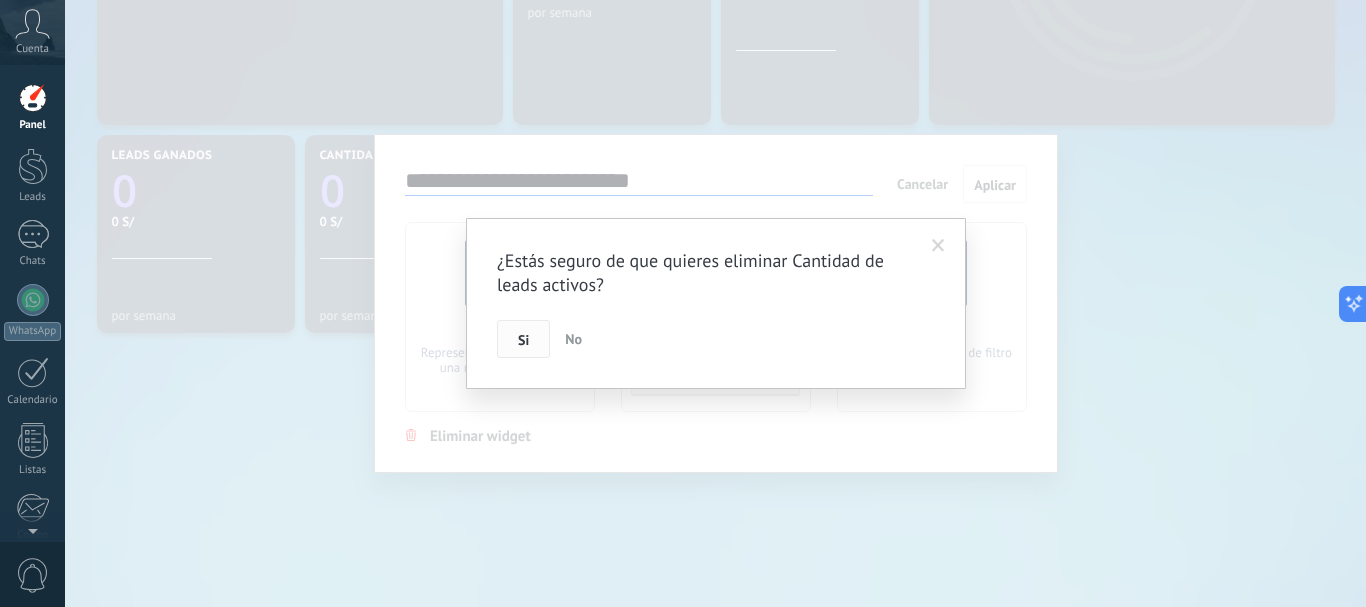 click on "Si" at bounding box center [523, 339] 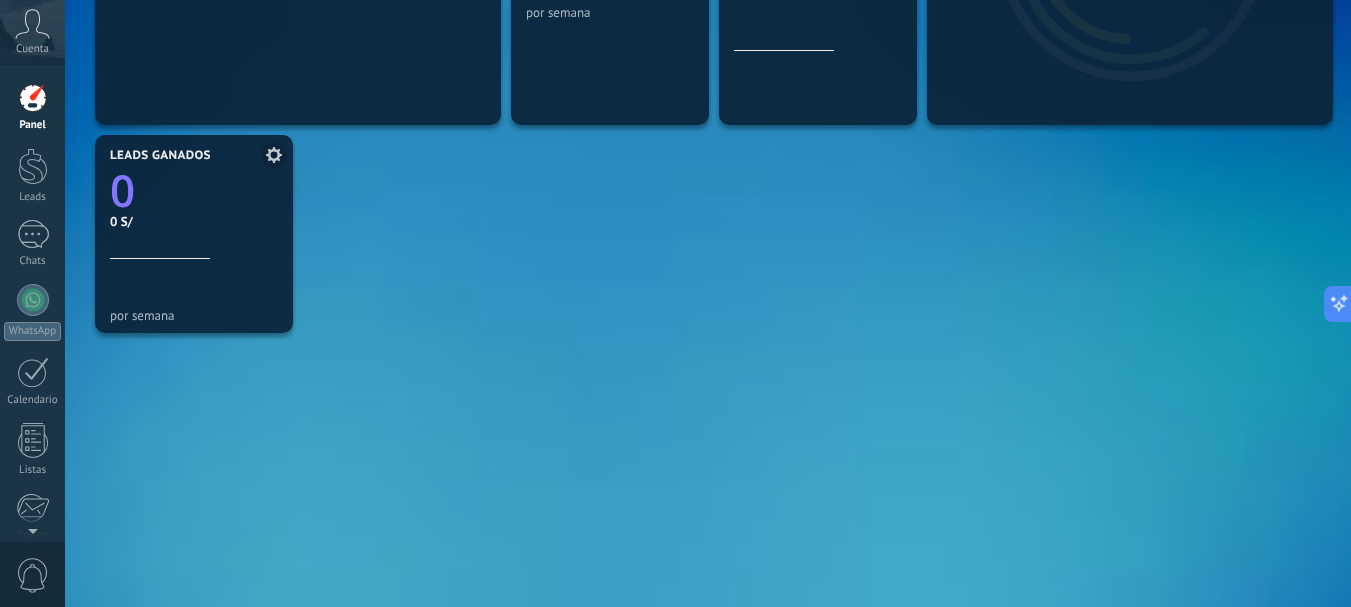 click 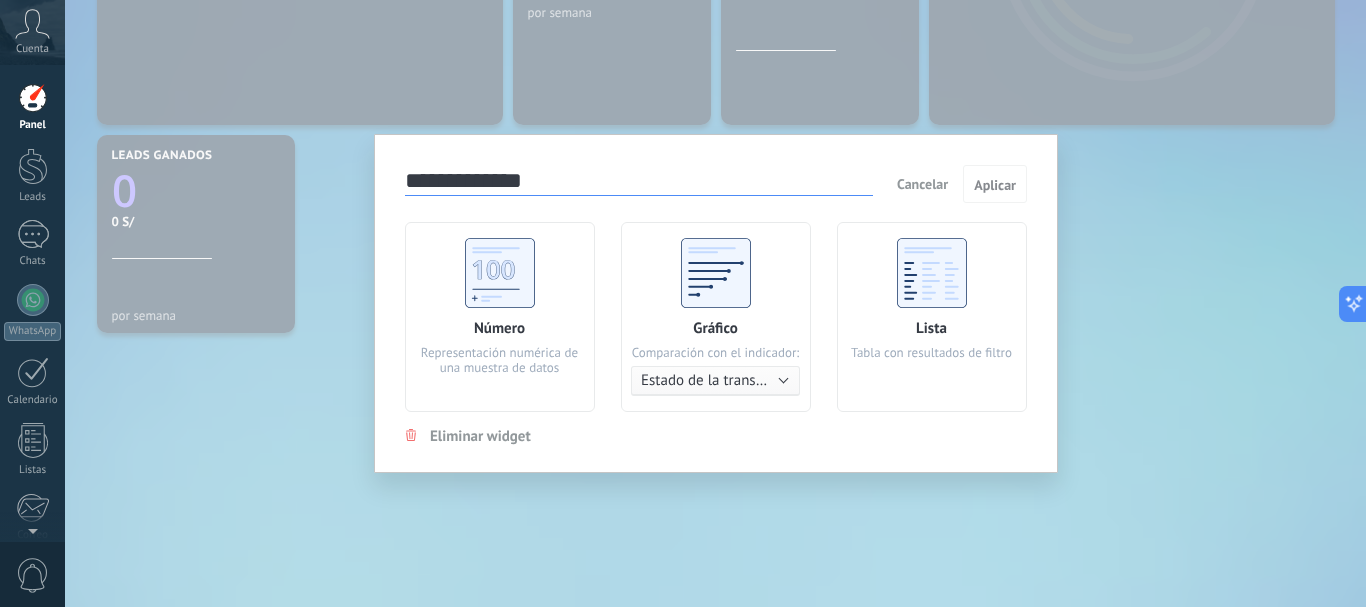 click 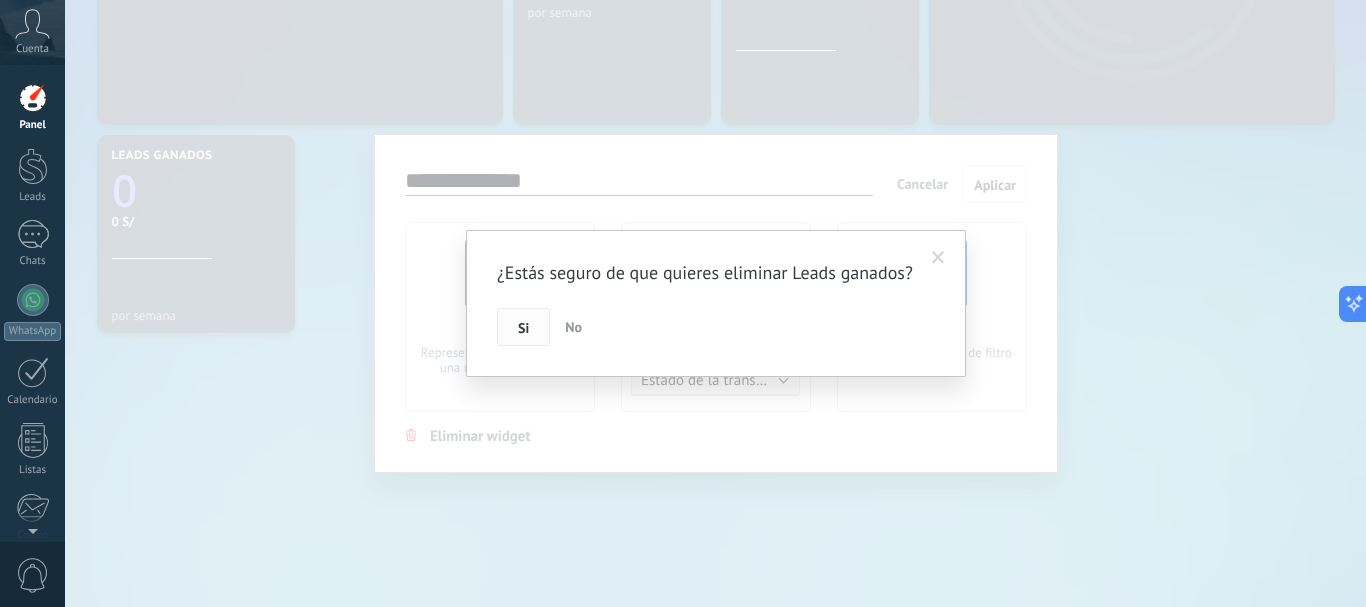 click on "Si" at bounding box center (523, 328) 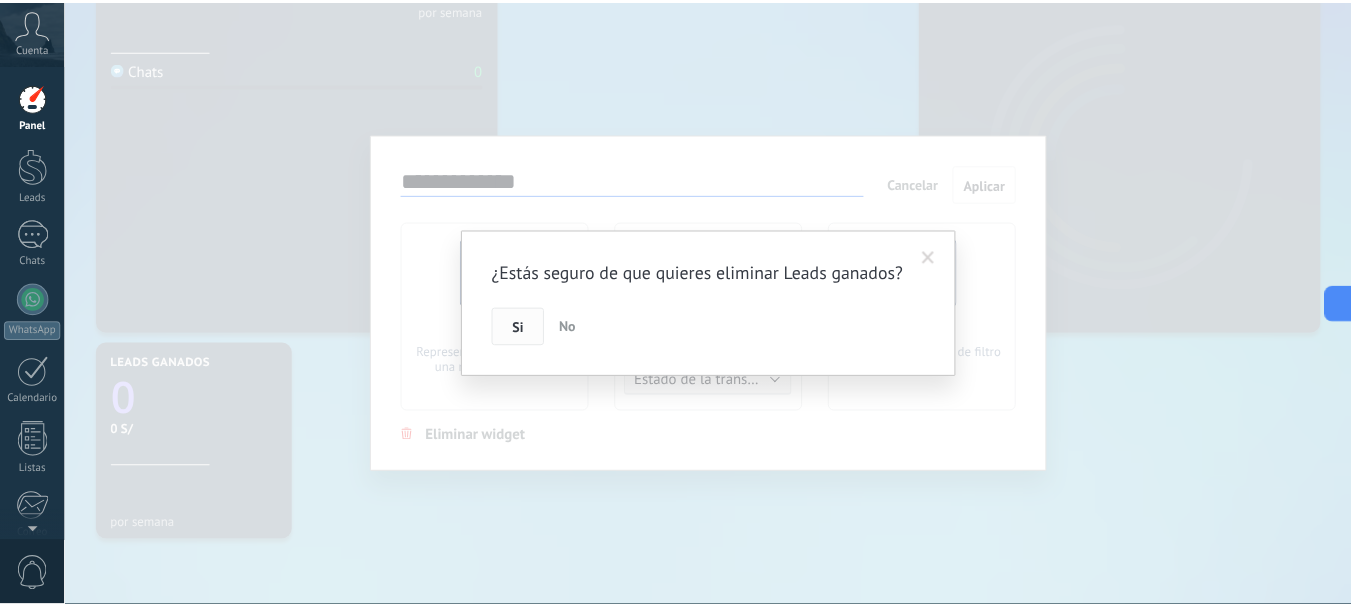scroll, scrollTop: 332, scrollLeft: 0, axis: vertical 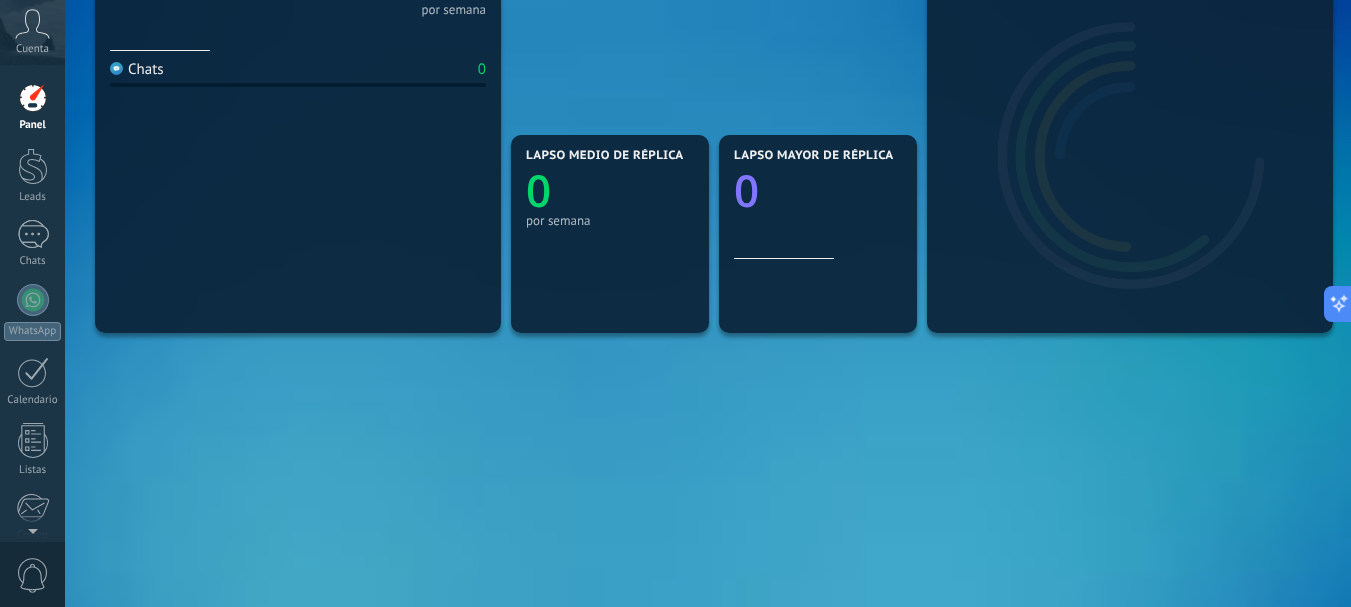 click on "Lapso medio de réplica 0 por semana" at bounding box center (610, 204) 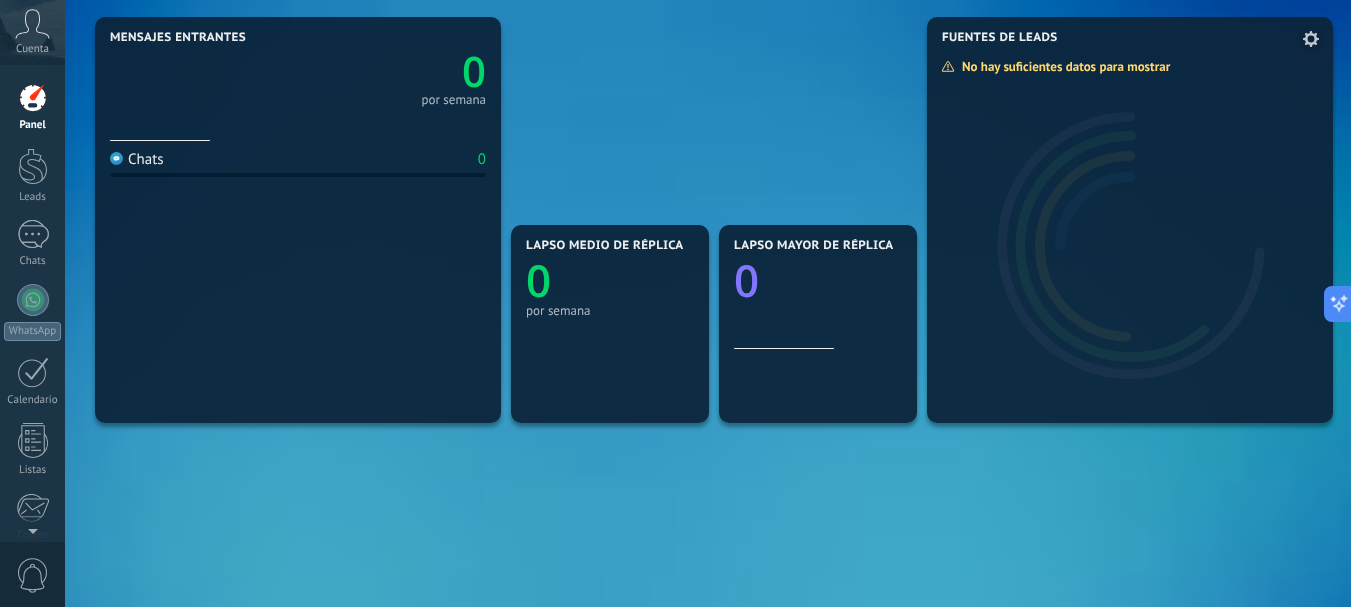 scroll, scrollTop: 208, scrollLeft: 0, axis: vertical 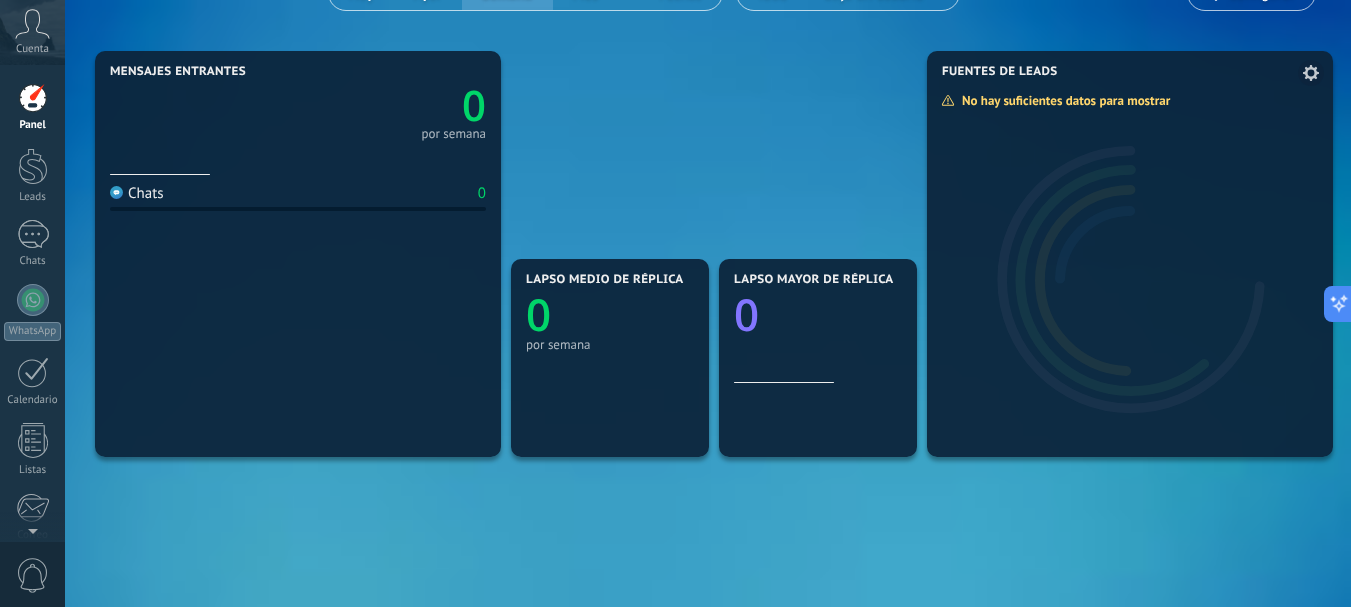 click 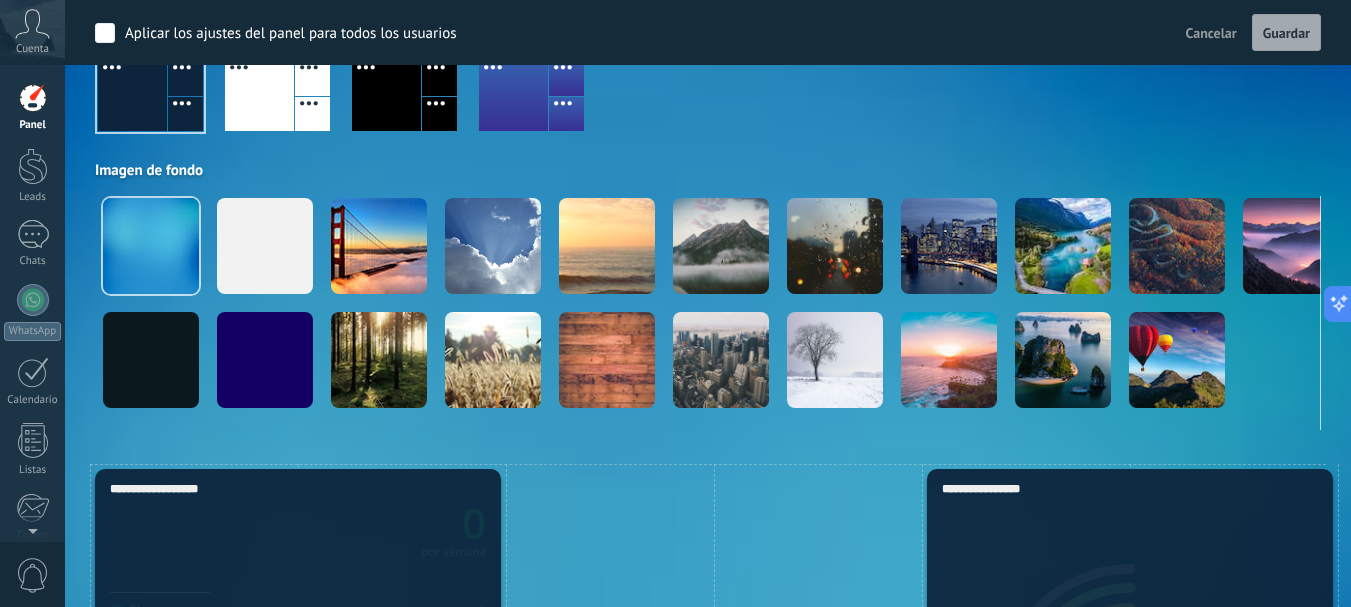 click 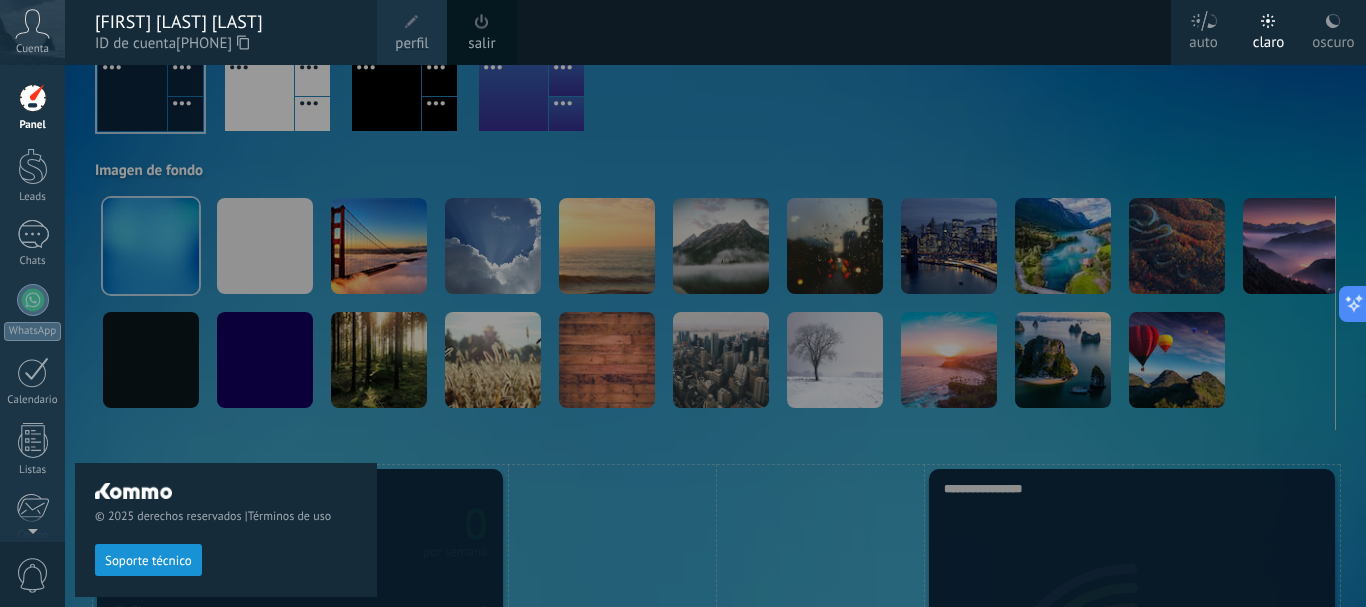 click at bounding box center (33, 98) 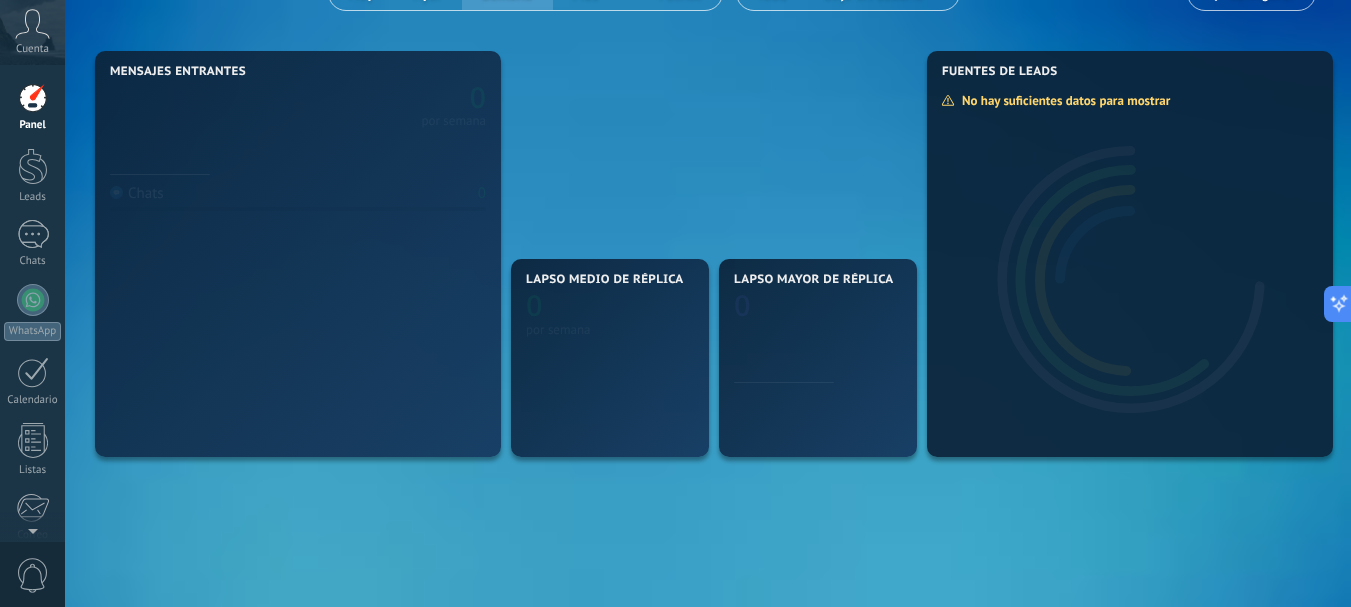scroll, scrollTop: 0, scrollLeft: 0, axis: both 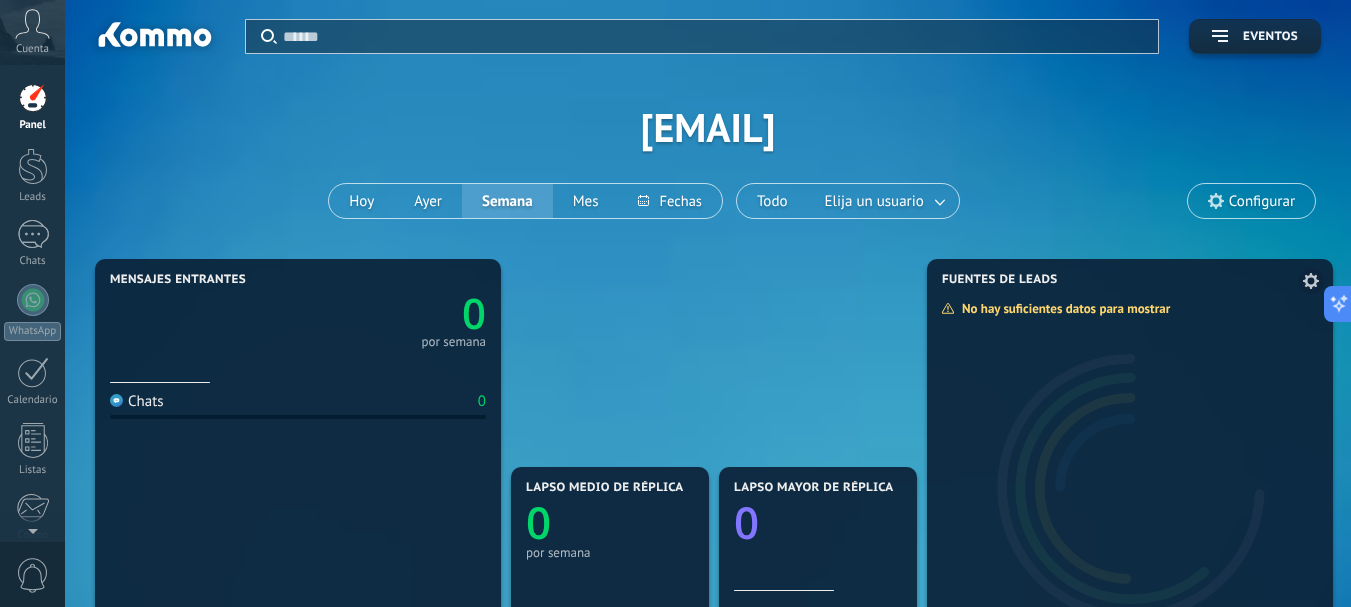 click 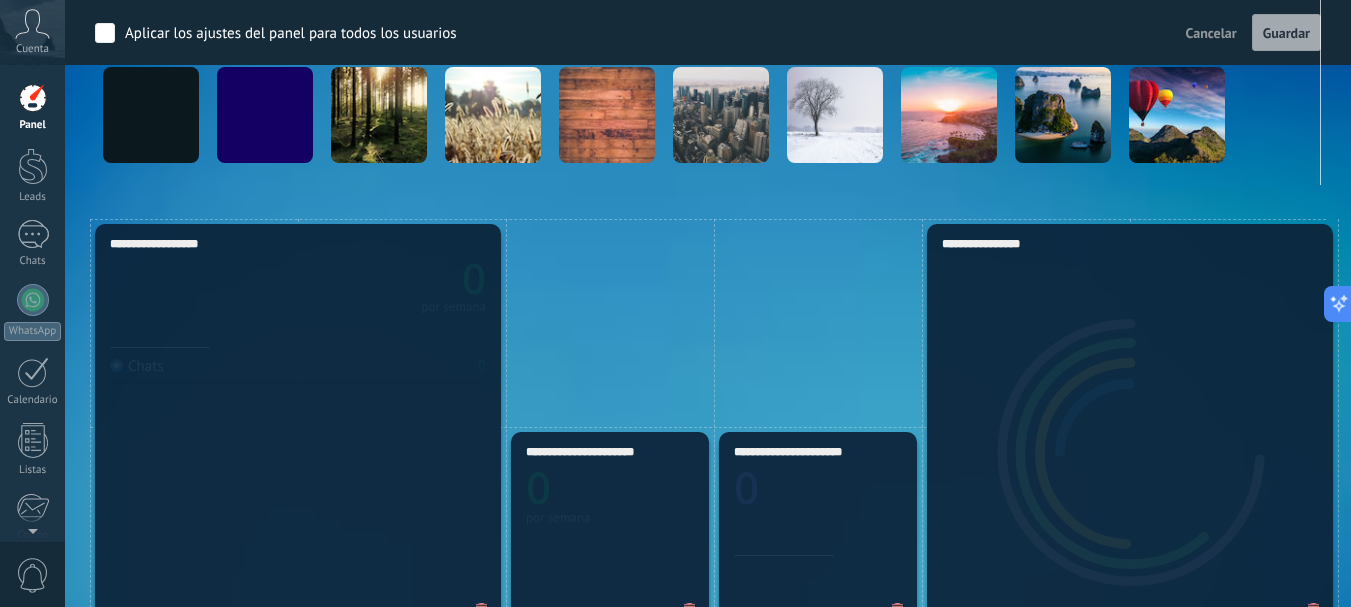 scroll, scrollTop: 458, scrollLeft: 0, axis: vertical 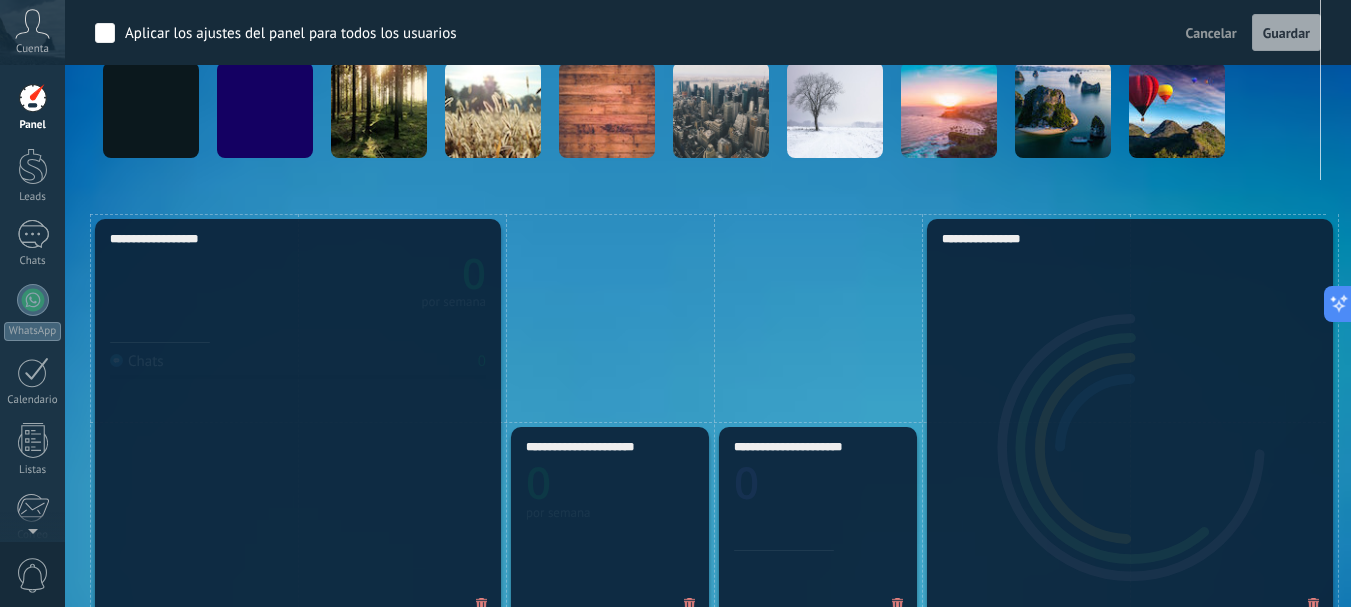 click on "Guardar" at bounding box center [1286, 33] 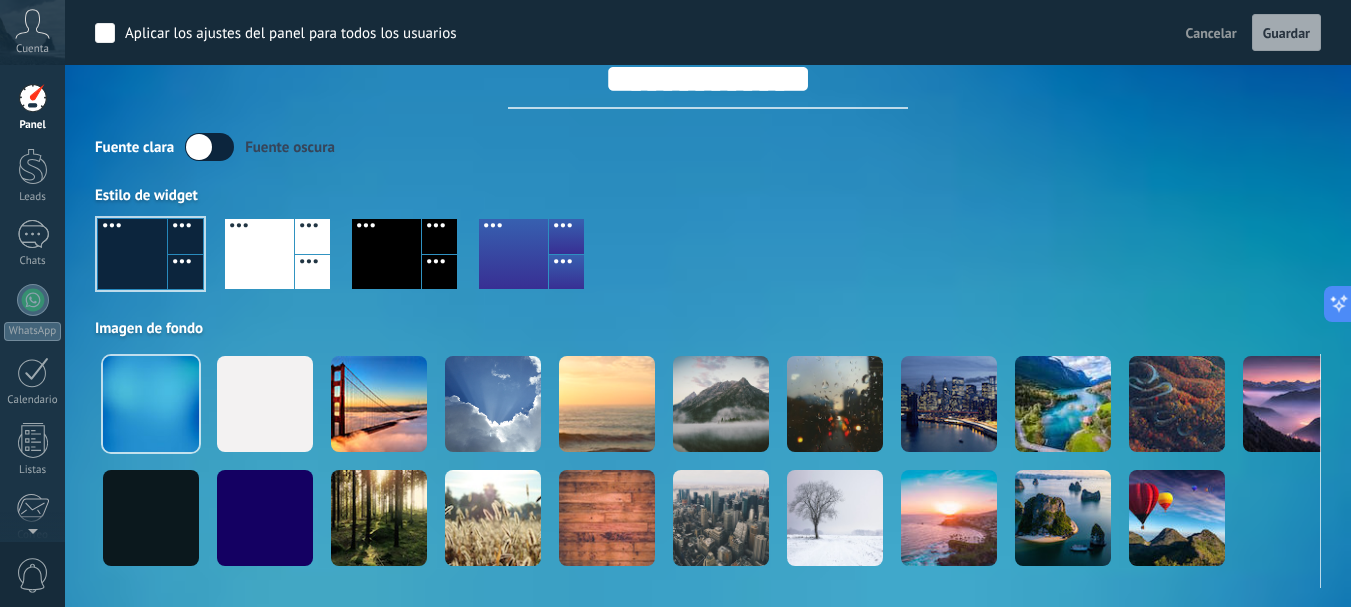 scroll, scrollTop: 25, scrollLeft: 0, axis: vertical 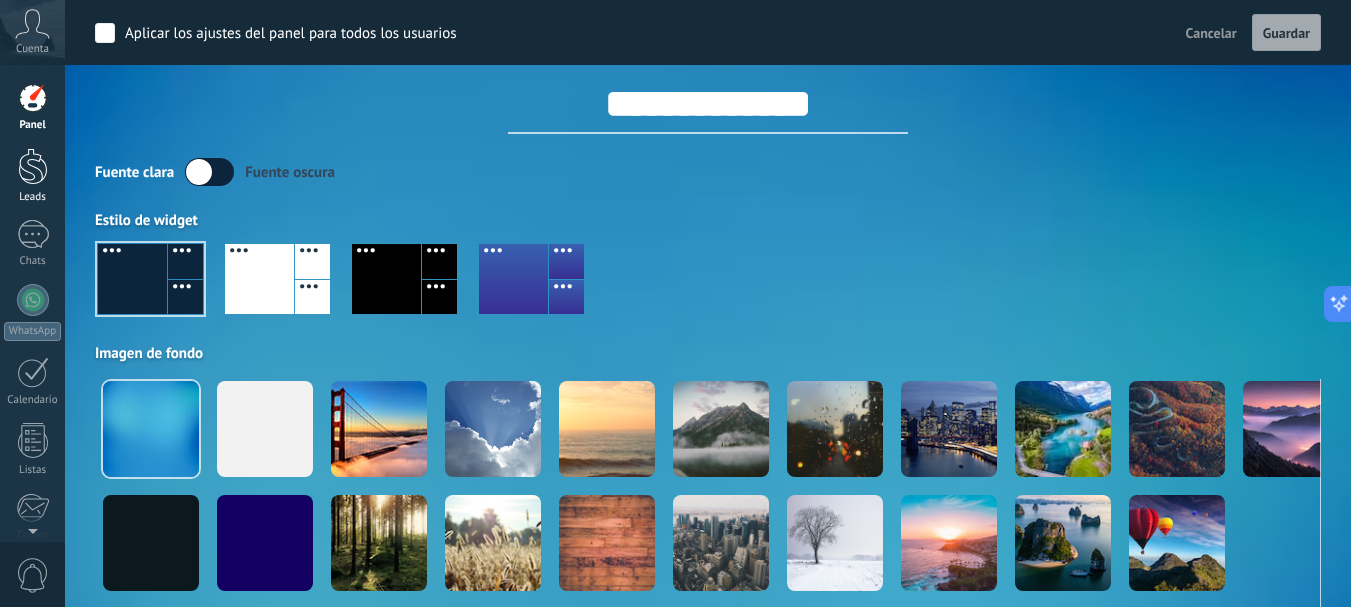 click at bounding box center (33, 166) 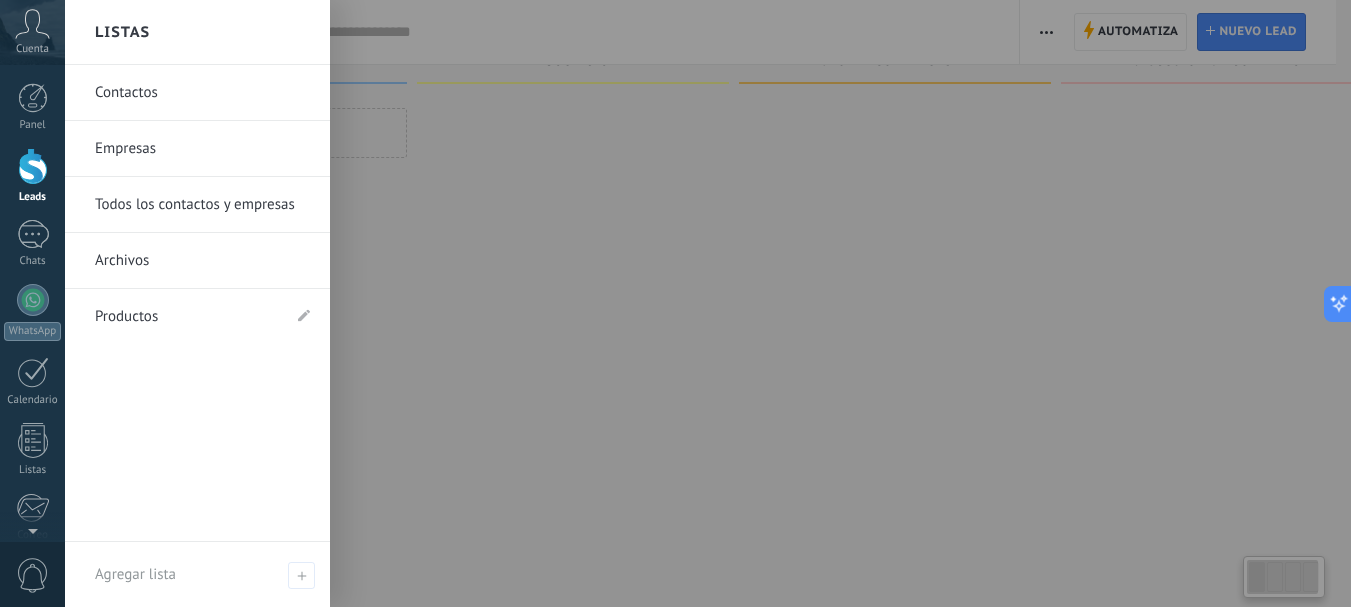 scroll, scrollTop: 0, scrollLeft: 0, axis: both 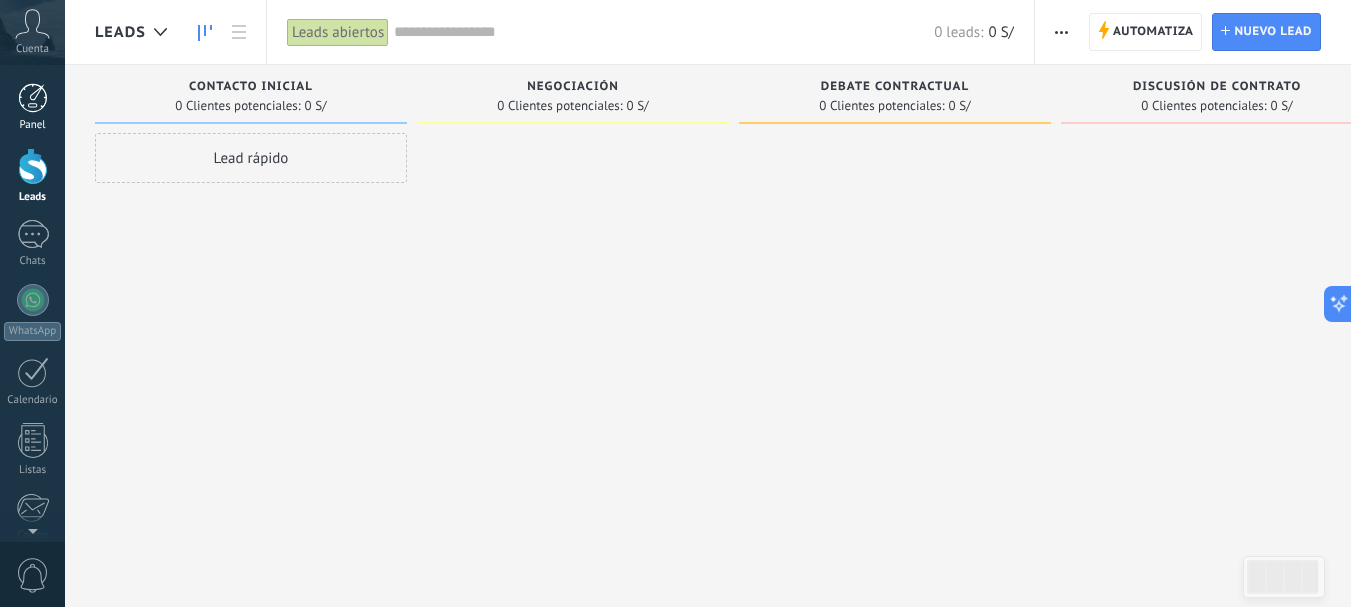 click on "Panel" at bounding box center (33, 125) 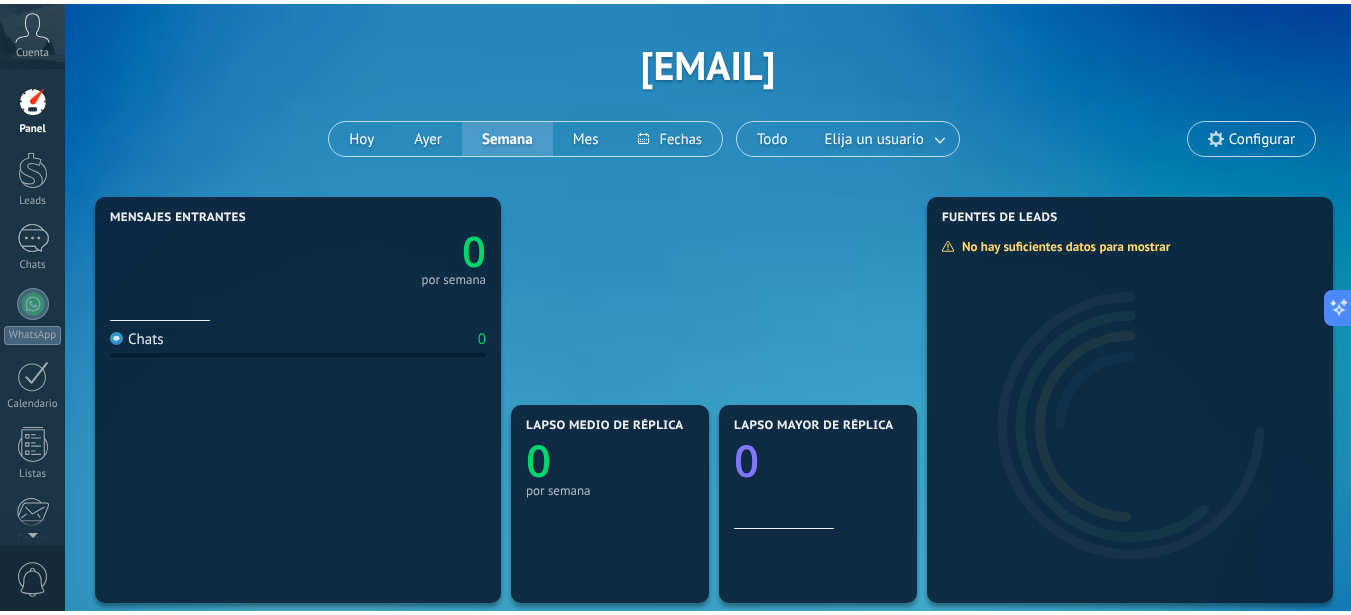 scroll, scrollTop: 67, scrollLeft: 0, axis: vertical 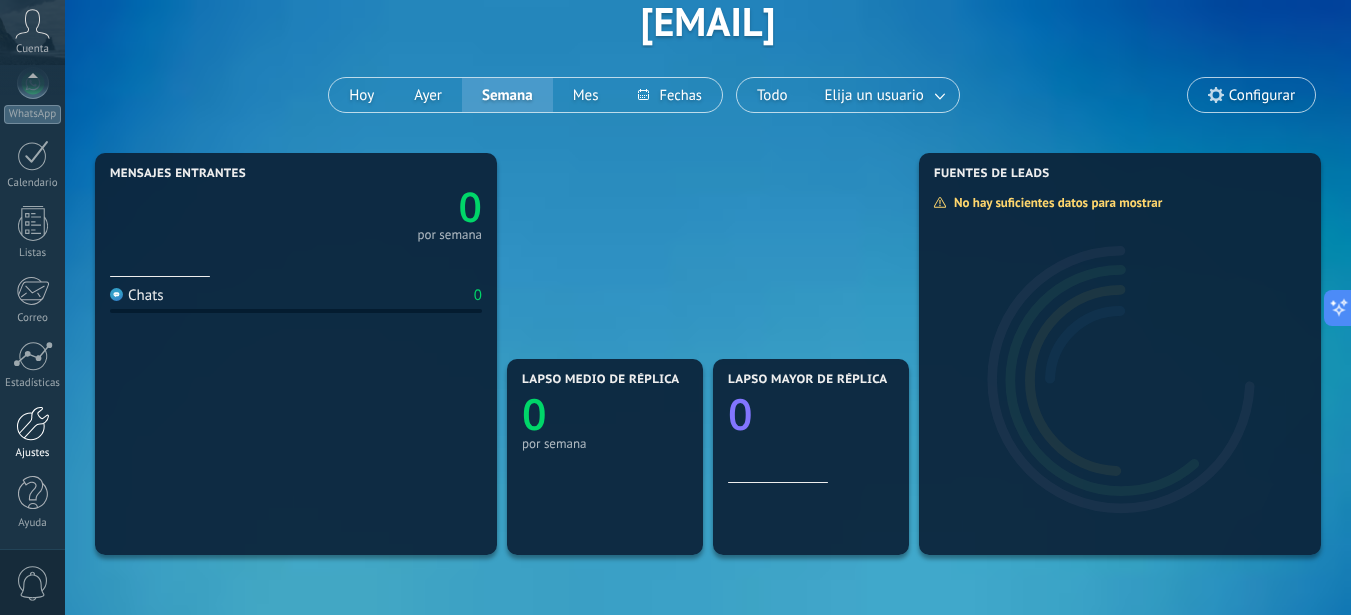 click at bounding box center [33, 423] 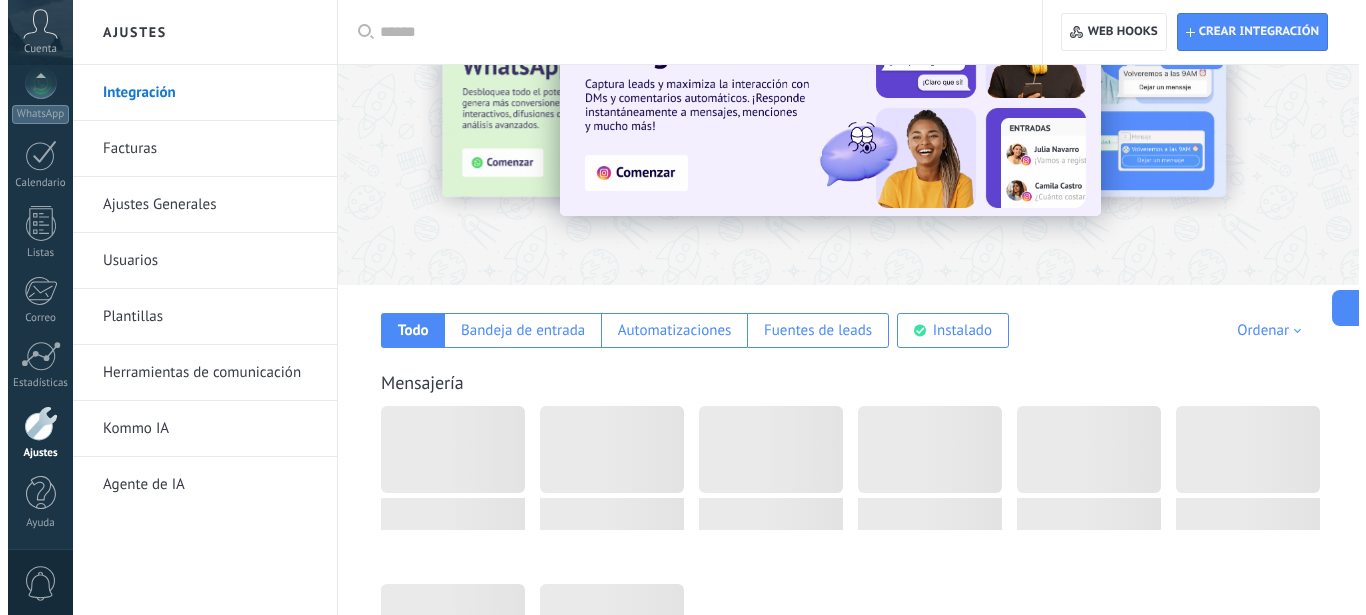 scroll, scrollTop: 0, scrollLeft: 0, axis: both 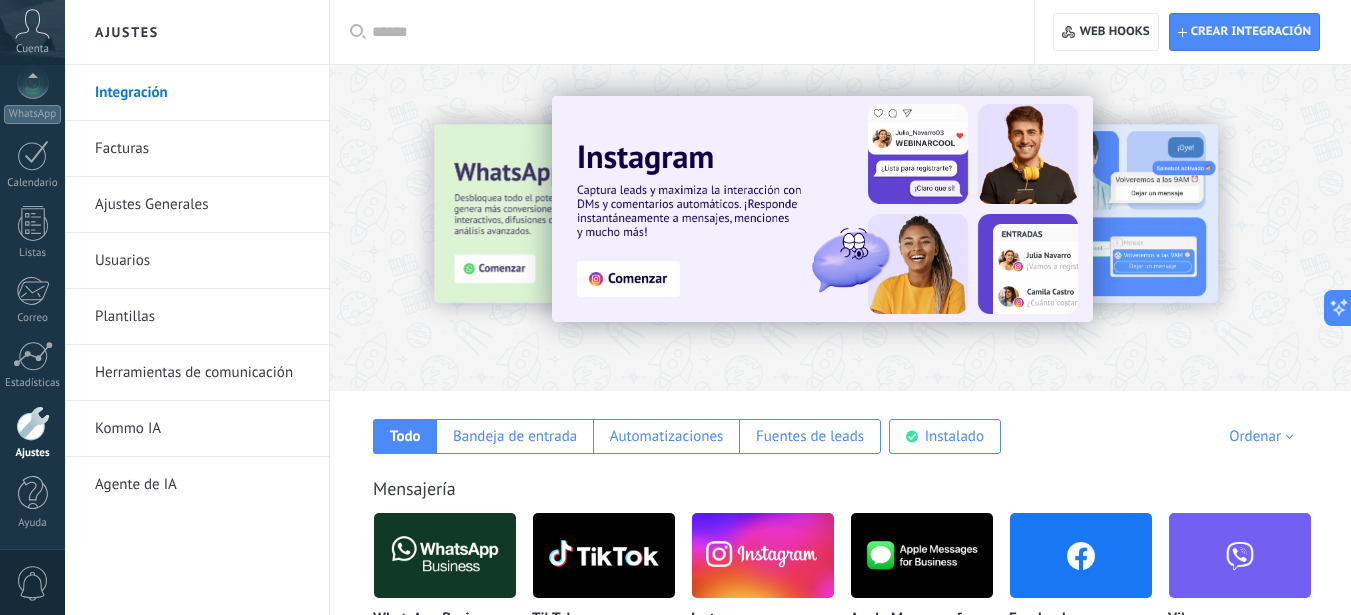 click on "Cuenta" at bounding box center (32, 49) 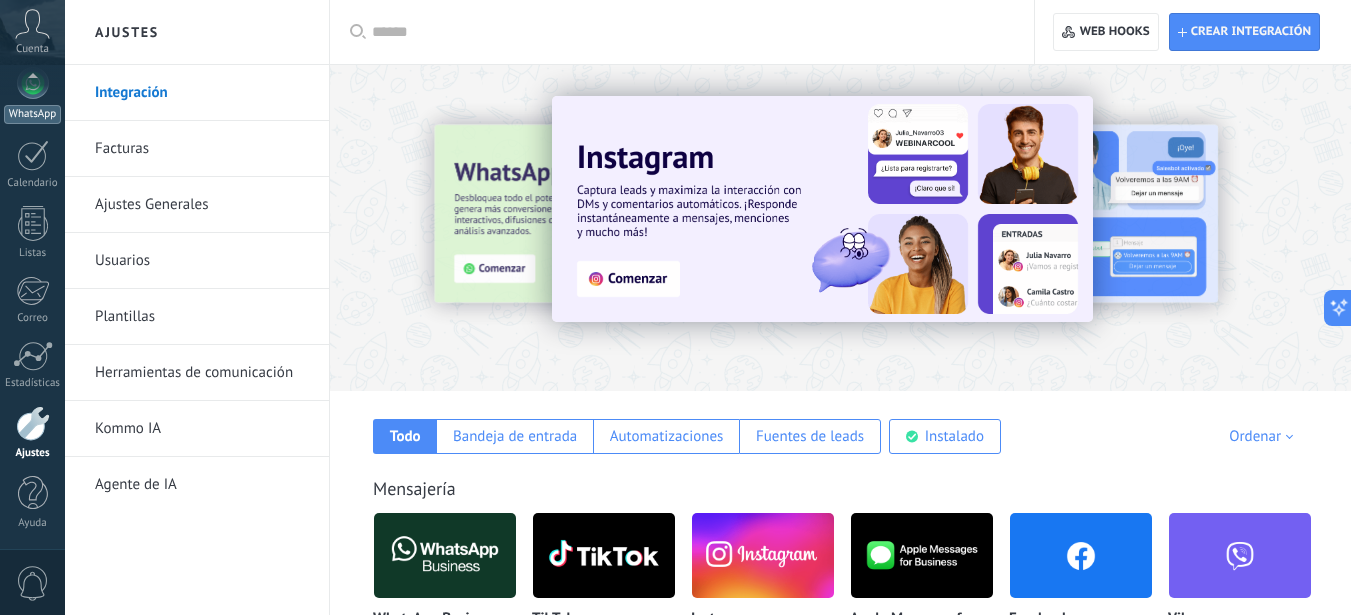click at bounding box center [33, 83] 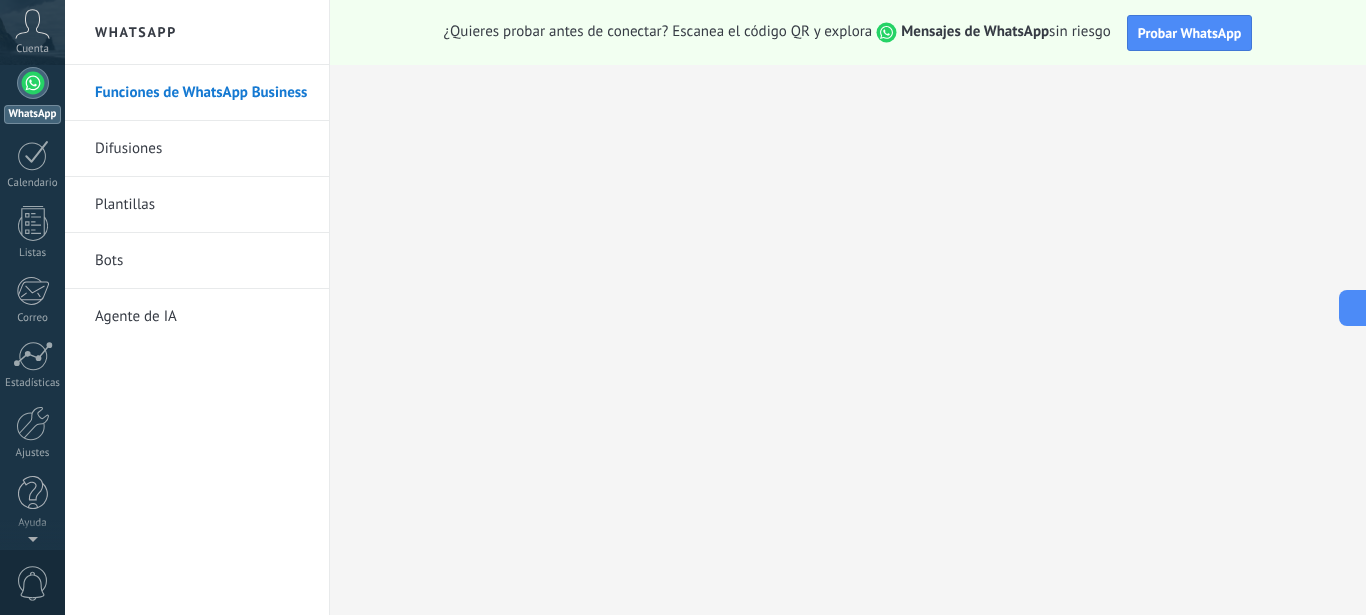 scroll, scrollTop: 0, scrollLeft: 0, axis: both 